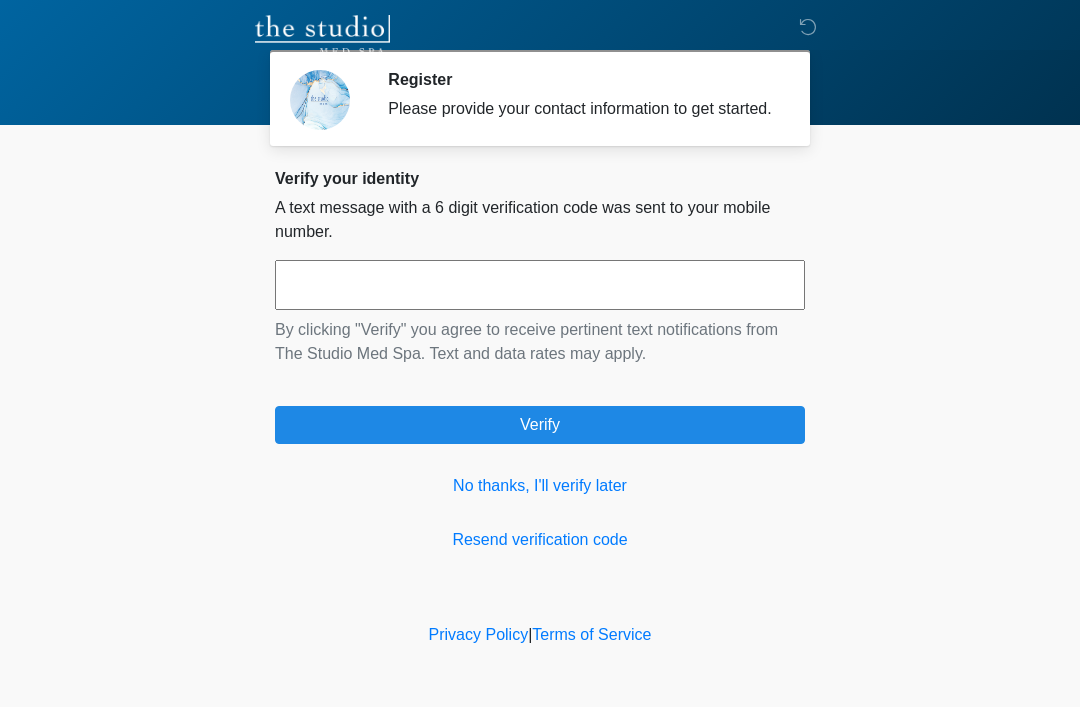scroll, scrollTop: 0, scrollLeft: 0, axis: both 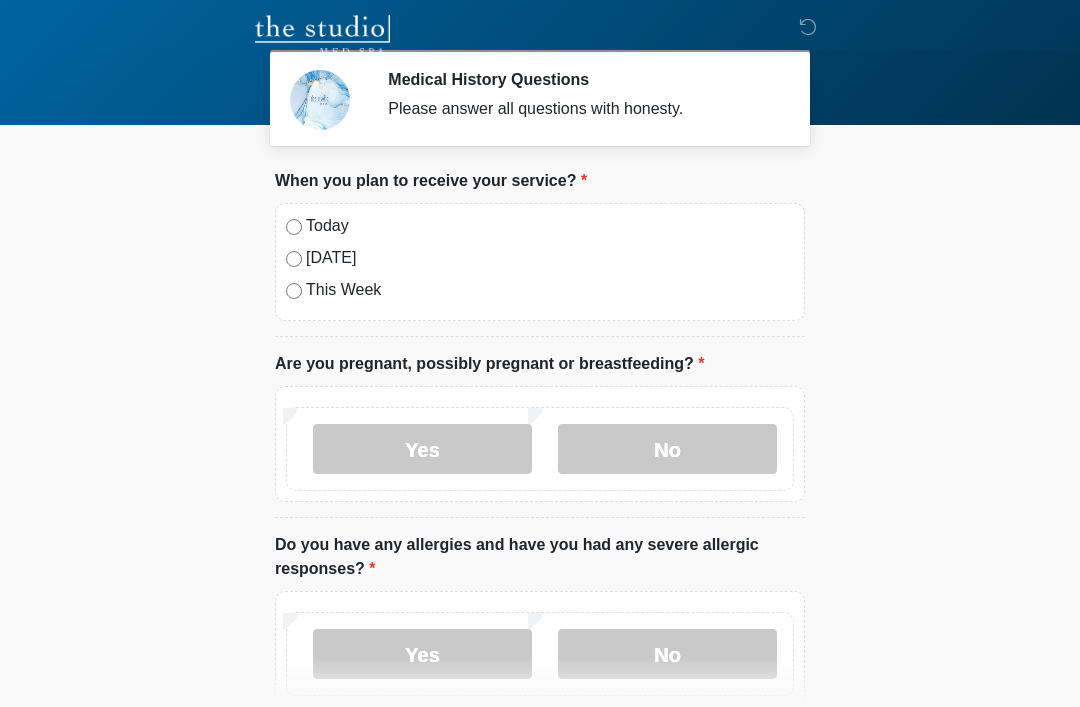 click on "Today" at bounding box center (550, 226) 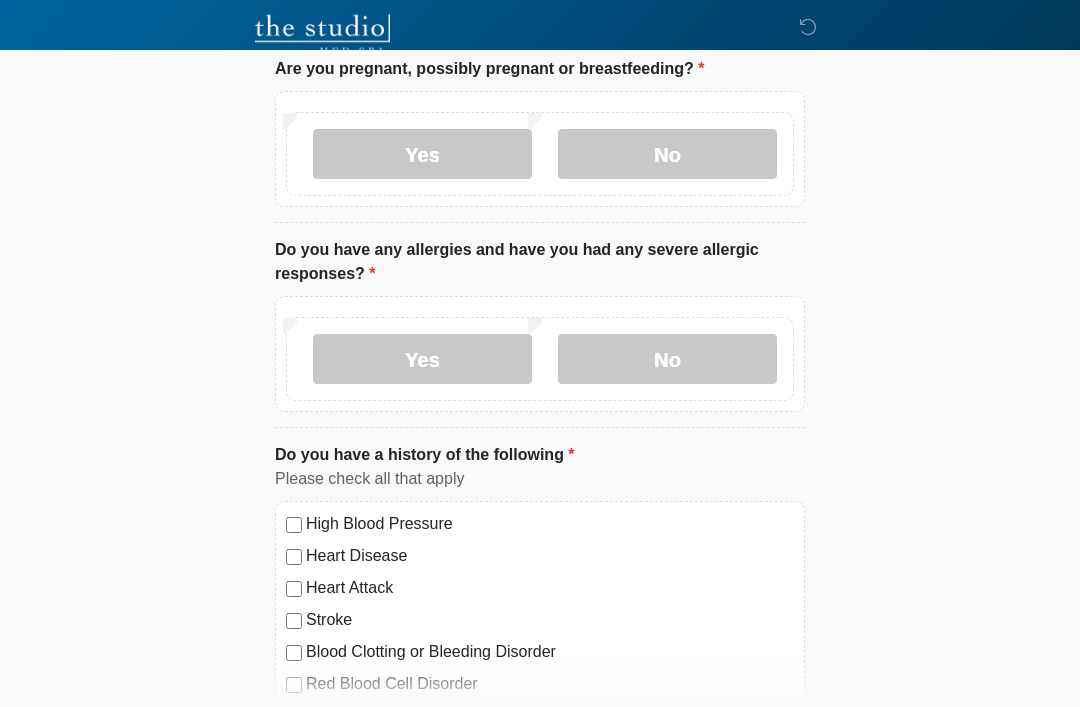 scroll, scrollTop: 295, scrollLeft: 0, axis: vertical 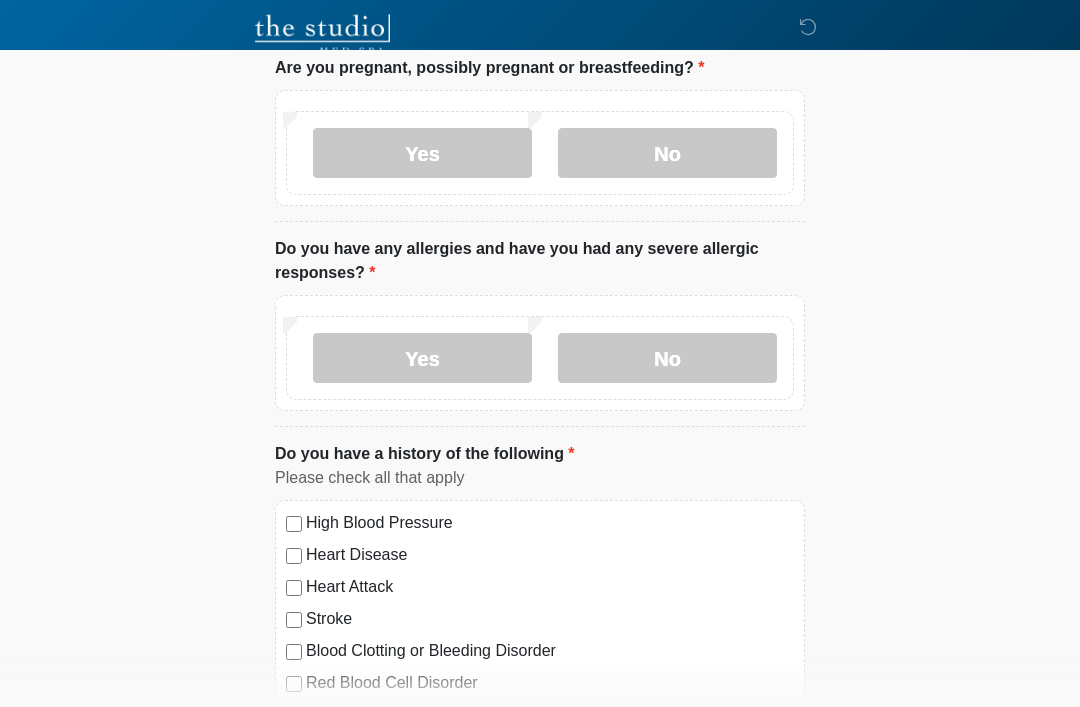 click on "No" at bounding box center (667, 359) 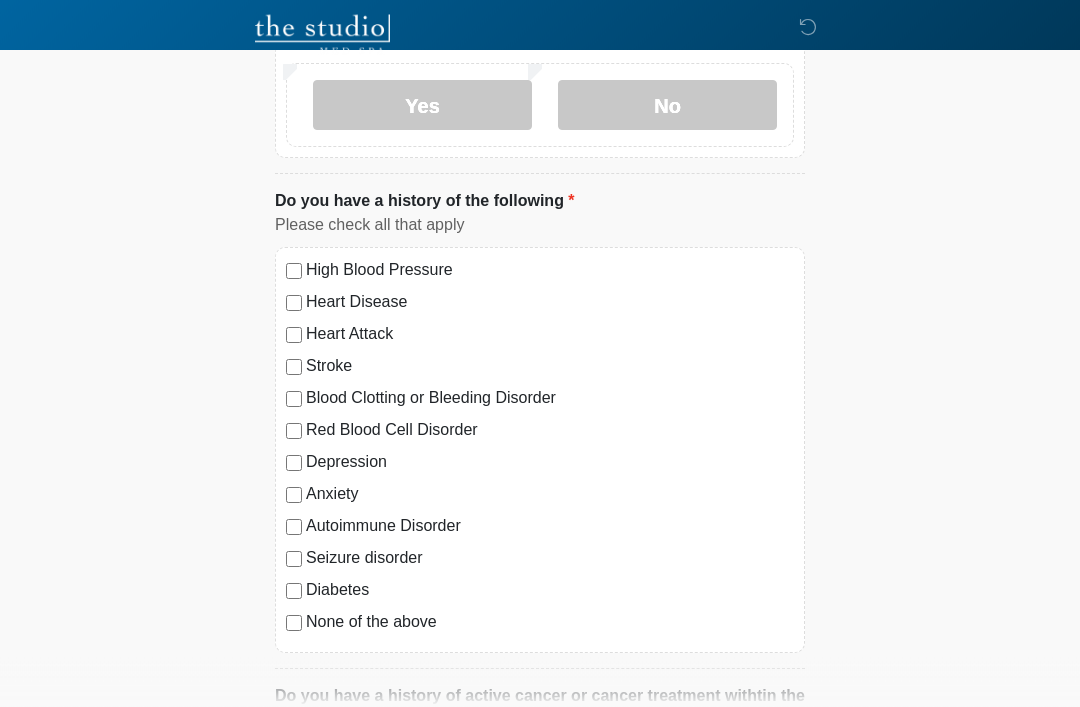 scroll, scrollTop: 548, scrollLeft: 0, axis: vertical 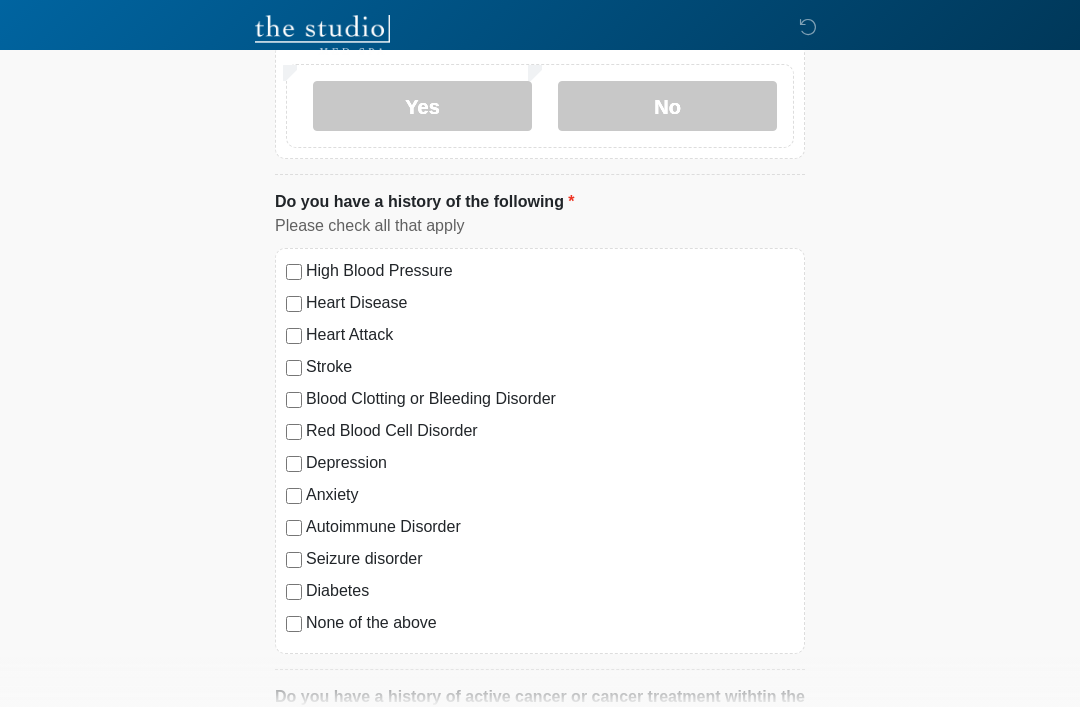 click on "None of the above" at bounding box center [550, 623] 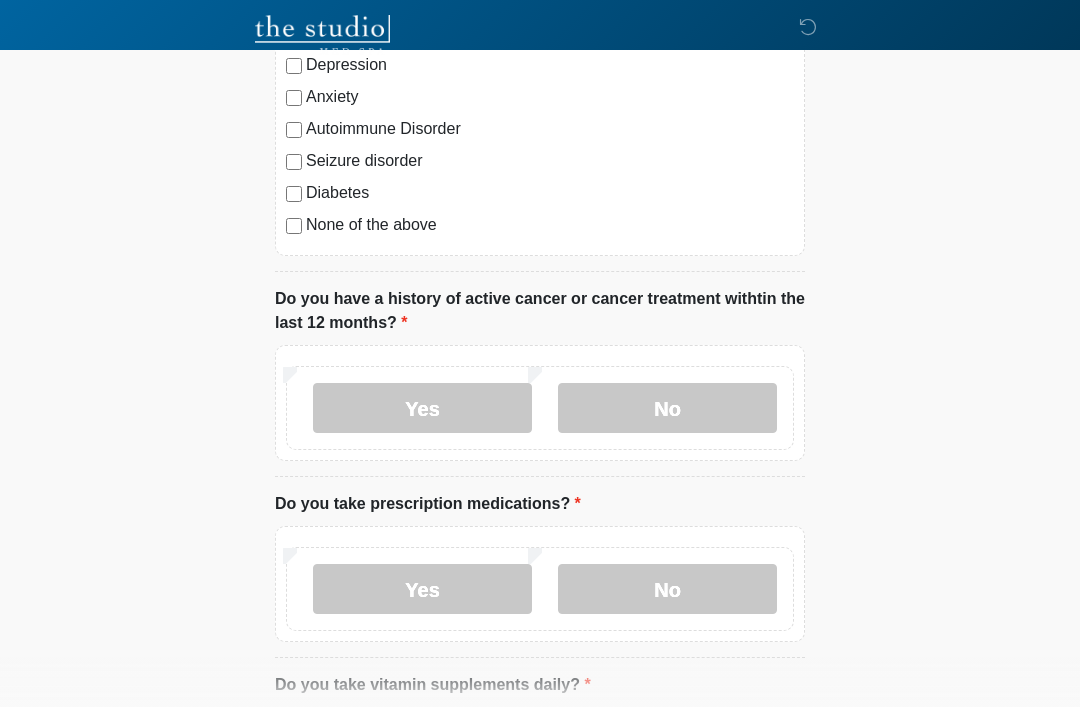 scroll, scrollTop: 947, scrollLeft: 0, axis: vertical 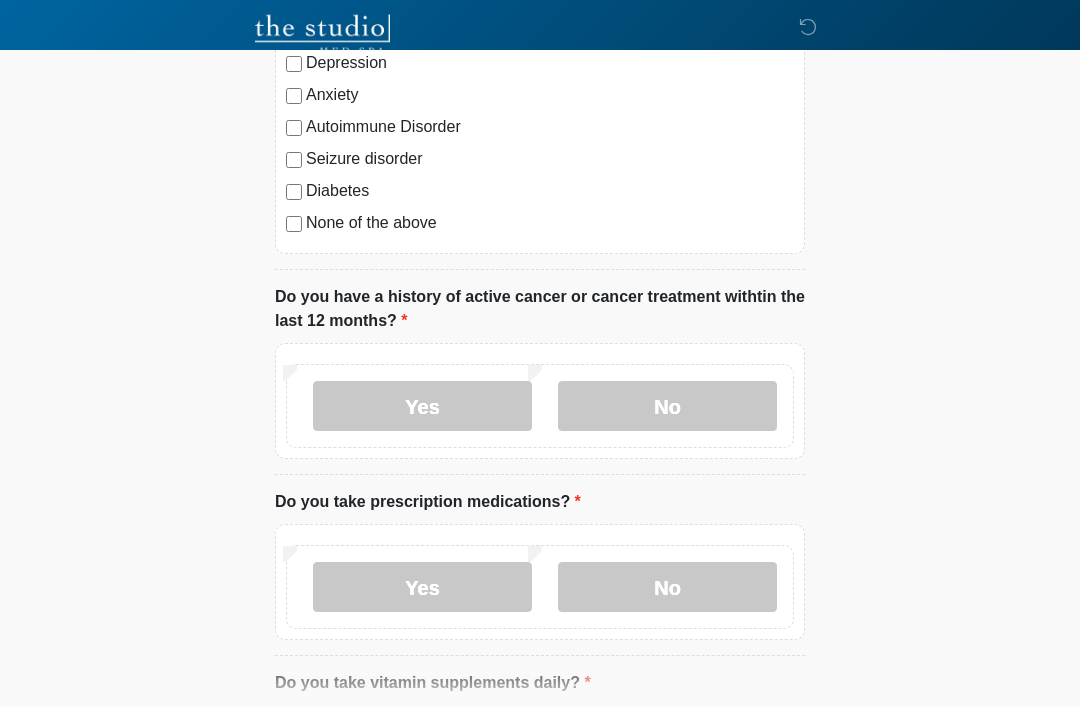 click on "No" at bounding box center [667, 407] 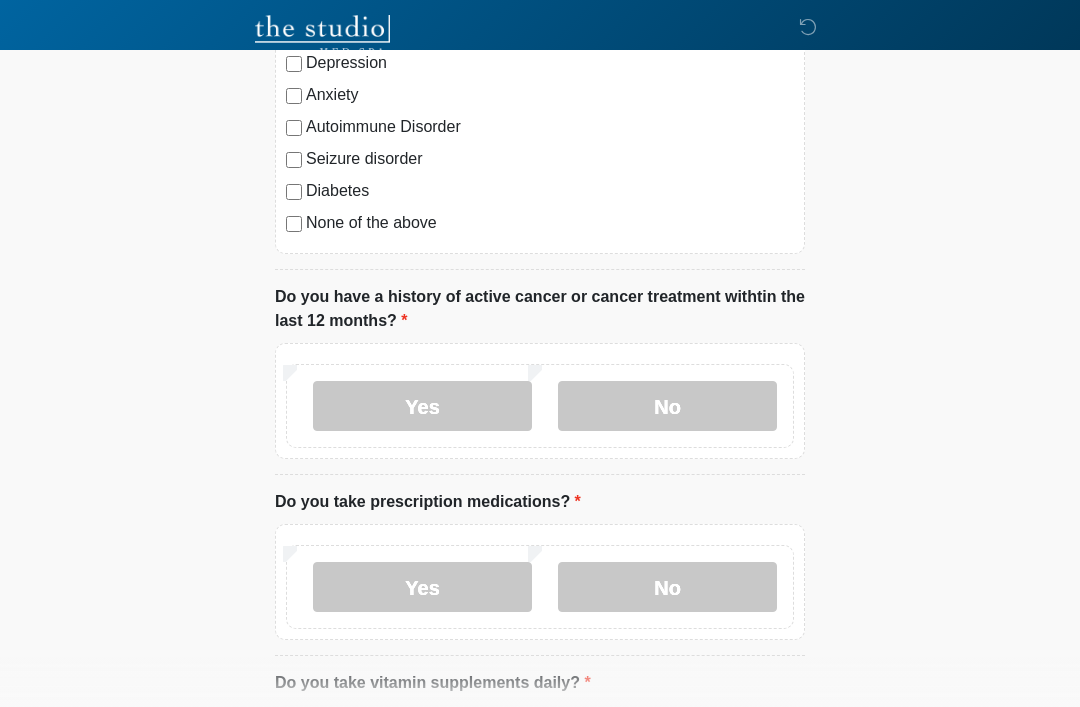 click on "Yes" at bounding box center [422, 587] 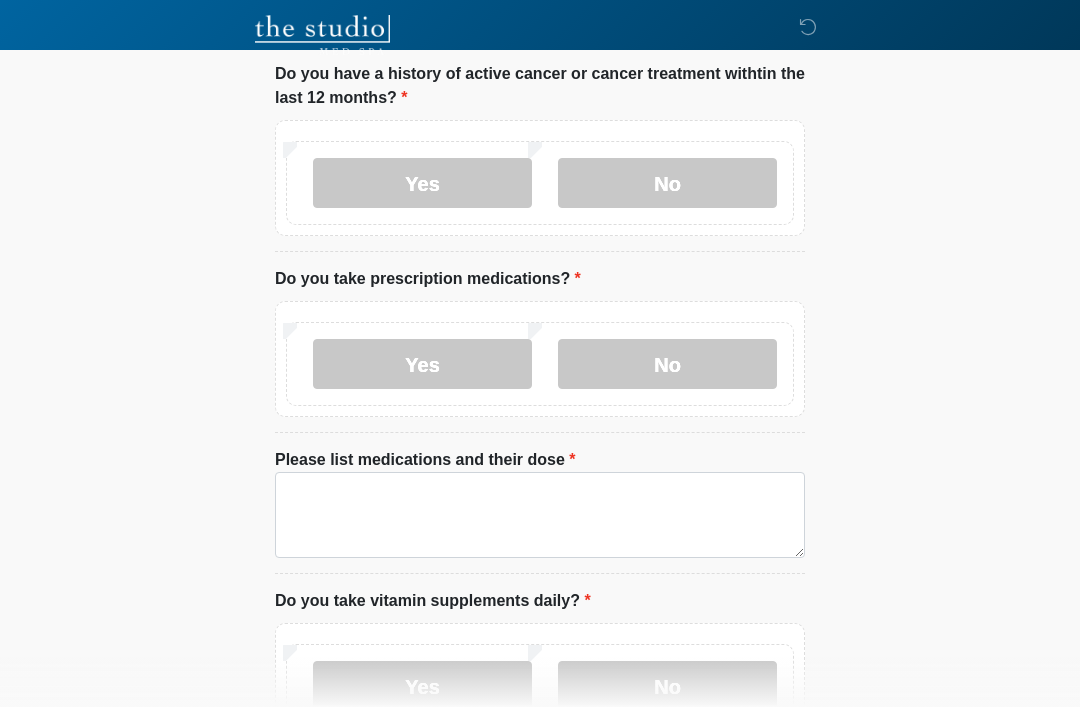 scroll, scrollTop: 1176, scrollLeft: 0, axis: vertical 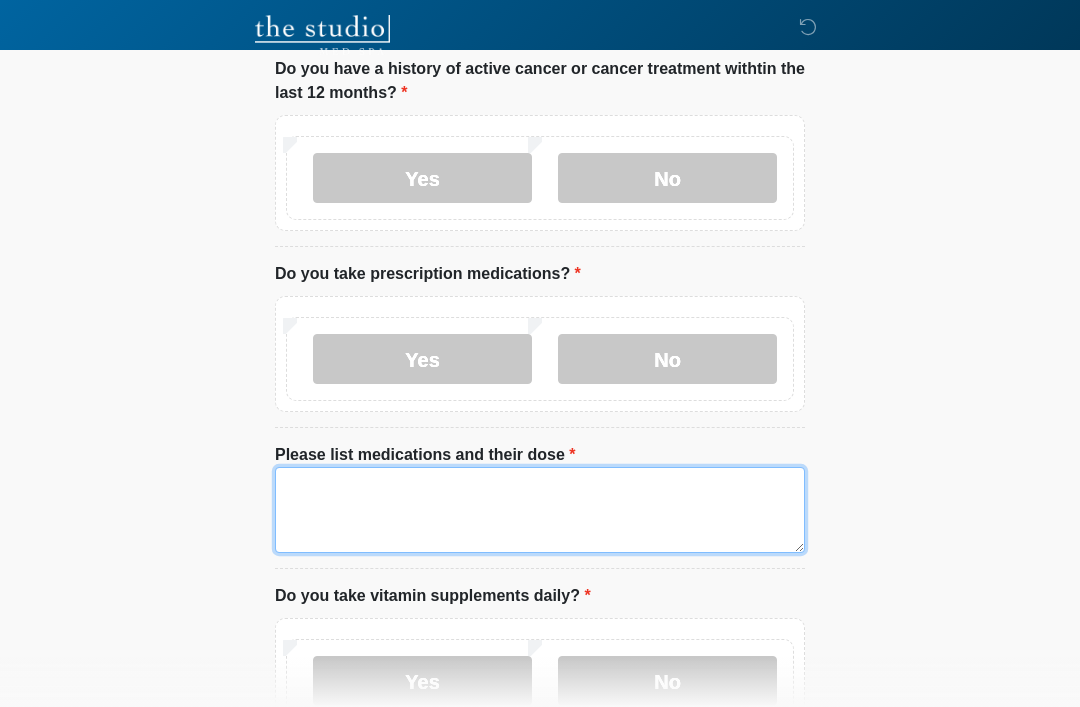 click on "Please list medications and their dose" at bounding box center (540, 510) 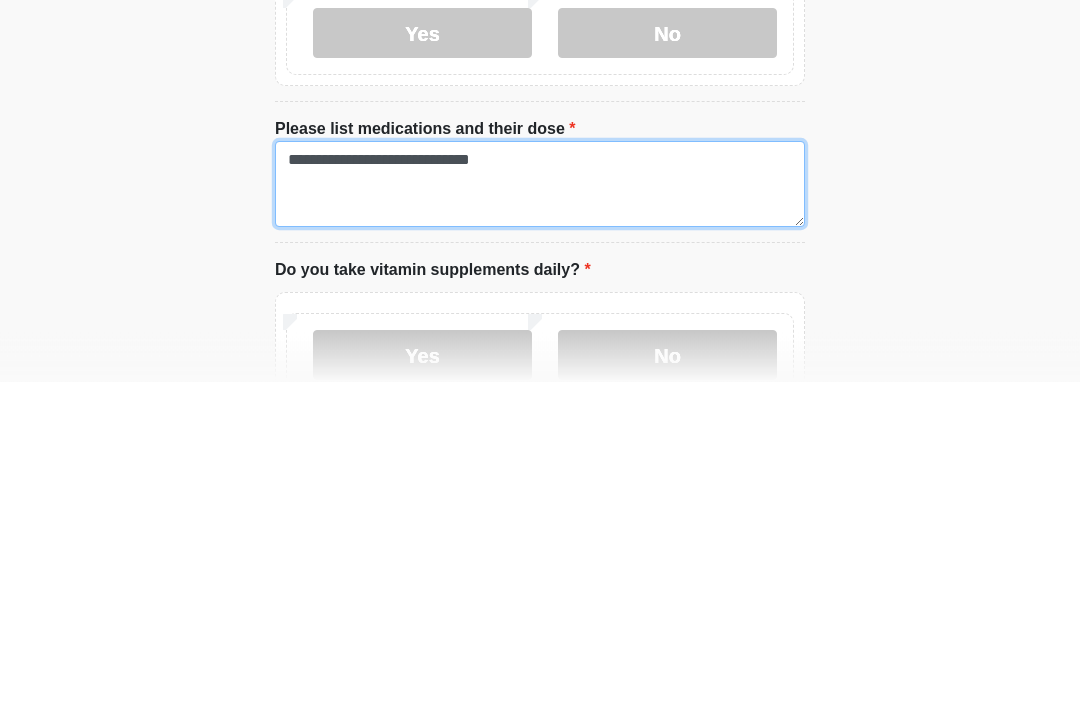 type on "**********" 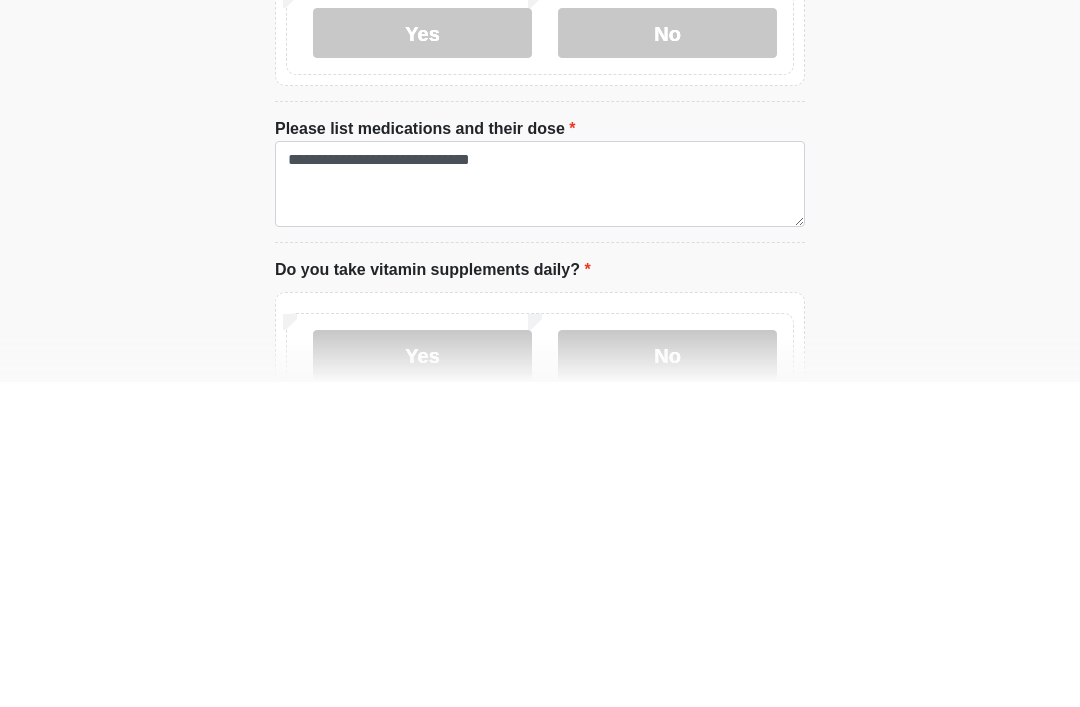 click on "‎ ‎
Medical History Questions
Please answer all questions with honesty.
Please connect to Wi-Fi now   Provide us with your contact info  Answer some questions about your medical history  Complete a video call with one of our providers
Good Faith Exam
This is the beginning of your virtual Good Faith Exam.  This step is necessary to provide official medical clearance and documentation for your upcoming treatment(s).   To begin, press the continue button below and answer all questions with honesty.
Continue
Connection Disclaimer
Please be sure your device is connected to a Wi-Fi Network for quicker service.  ﻿﻿﻿﻿﻿﻿﻿.﻿﻿﻿﻿" at bounding box center [540, -823] 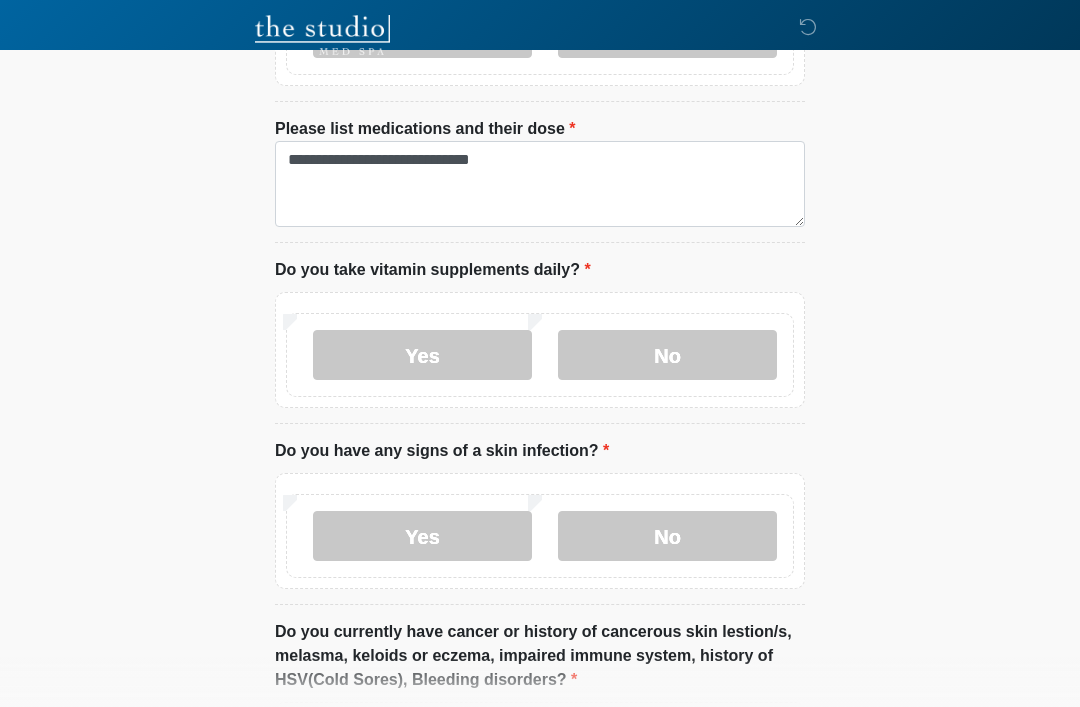 click on "No" at bounding box center (667, 355) 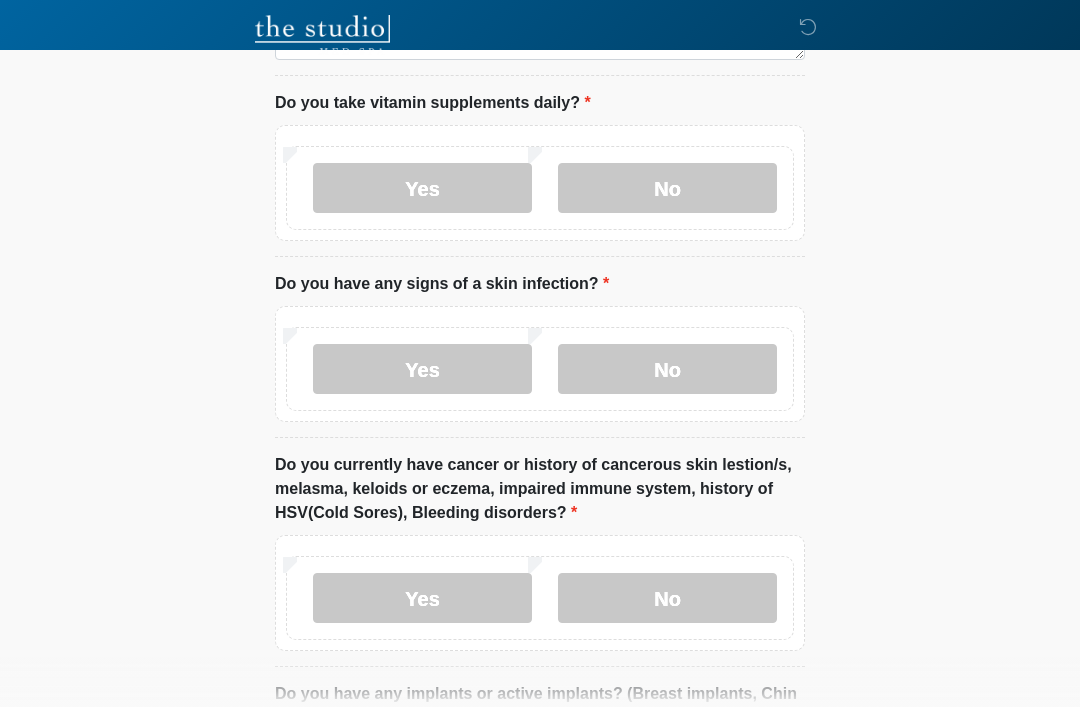 click on "No" at bounding box center [667, 598] 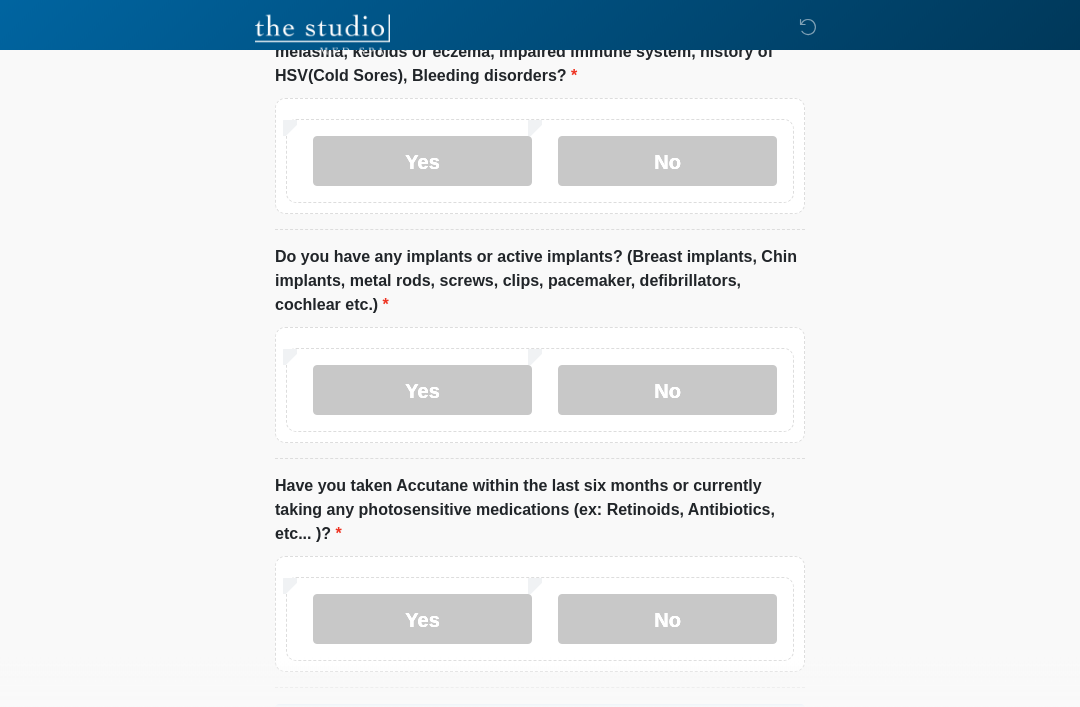 click on "No" at bounding box center (667, 391) 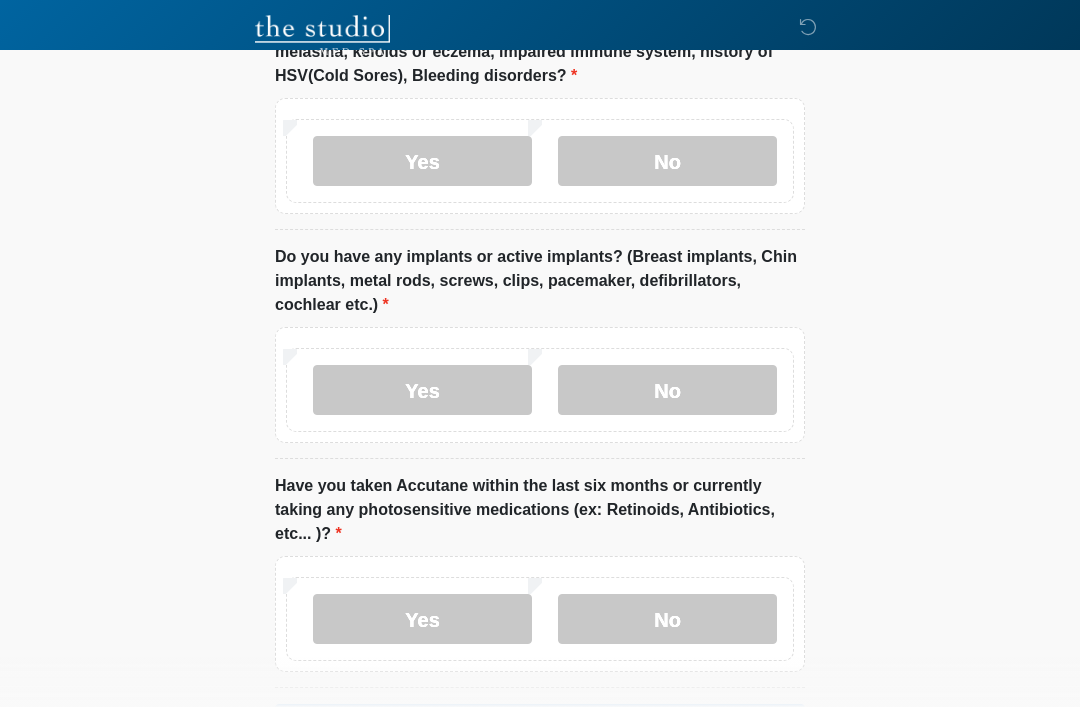 click on "No" at bounding box center [667, 619] 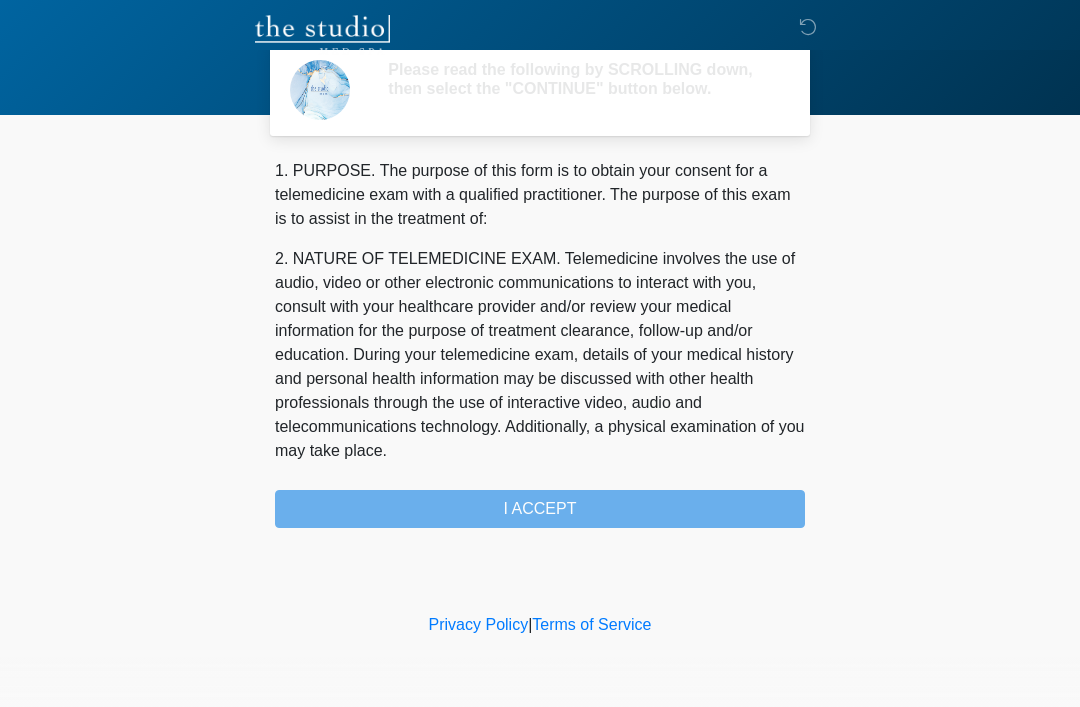 scroll, scrollTop: 0, scrollLeft: 0, axis: both 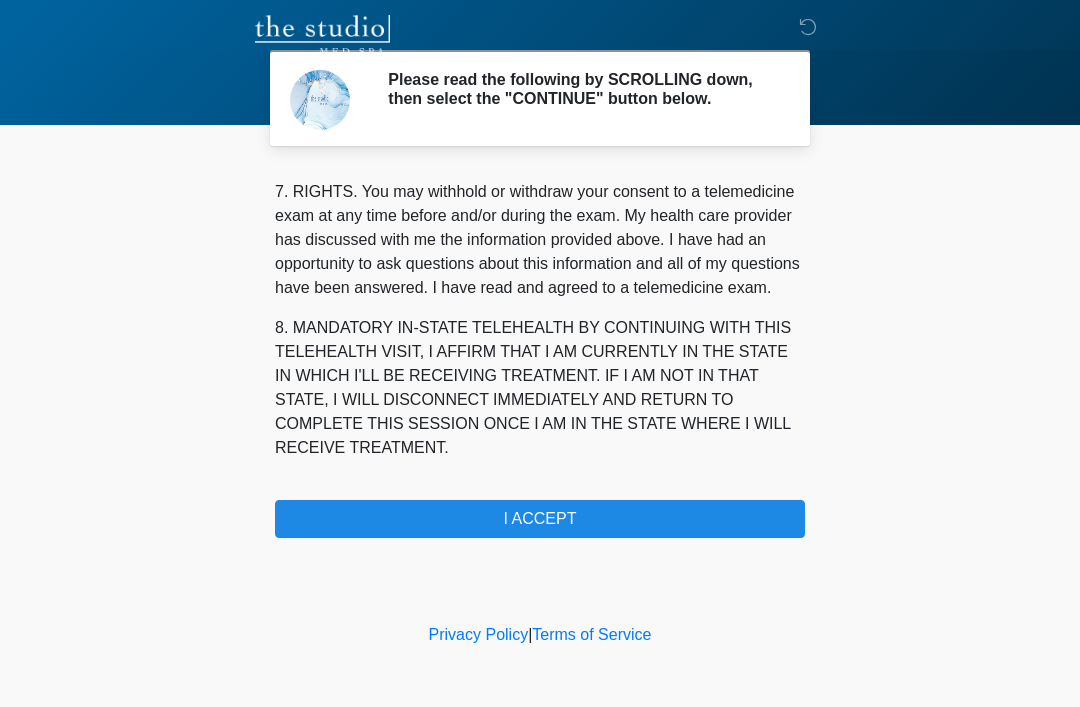 click on "I ACCEPT" at bounding box center (540, 519) 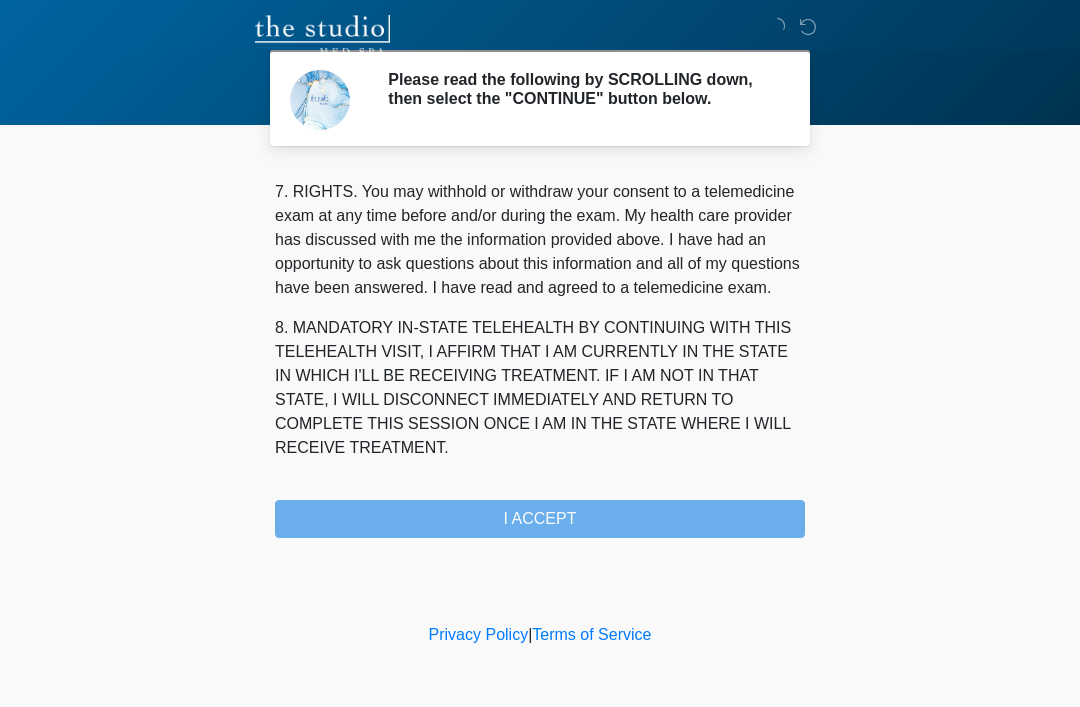 scroll, scrollTop: 877, scrollLeft: 0, axis: vertical 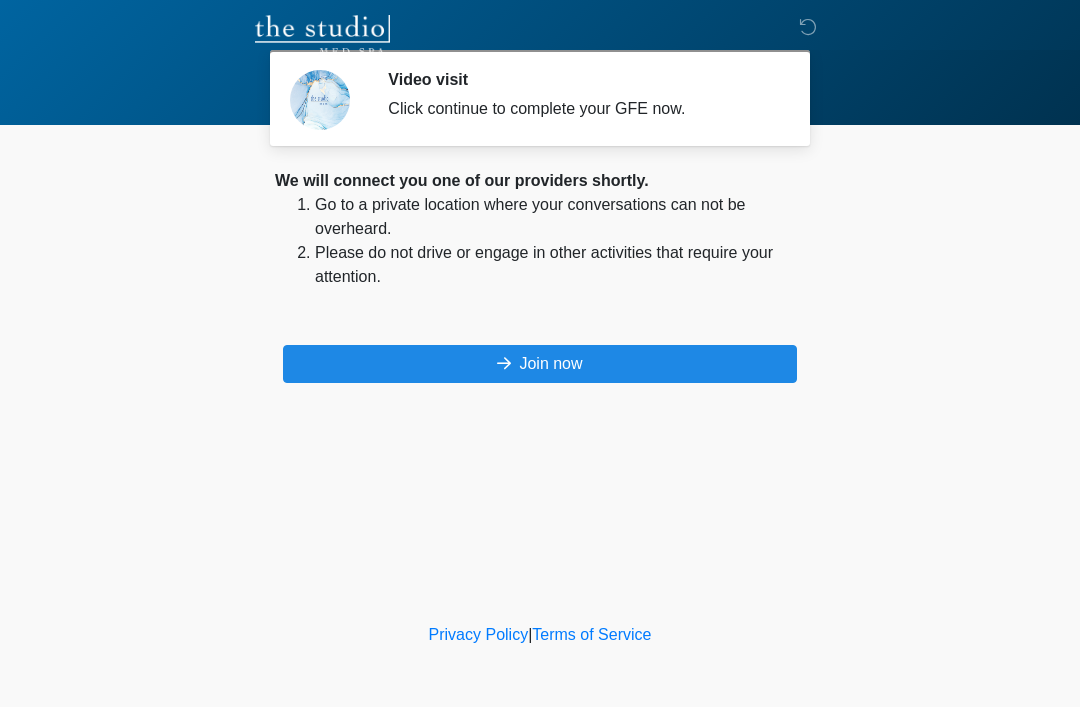 click on "Join now" at bounding box center (540, 364) 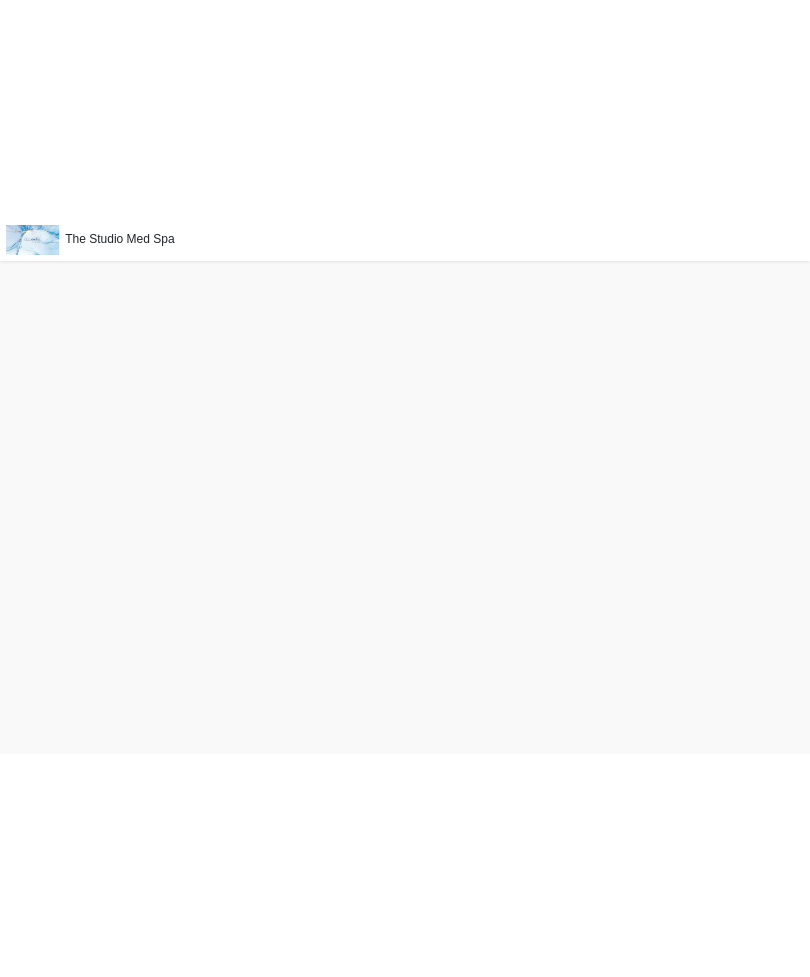 scroll, scrollTop: 0, scrollLeft: 0, axis: both 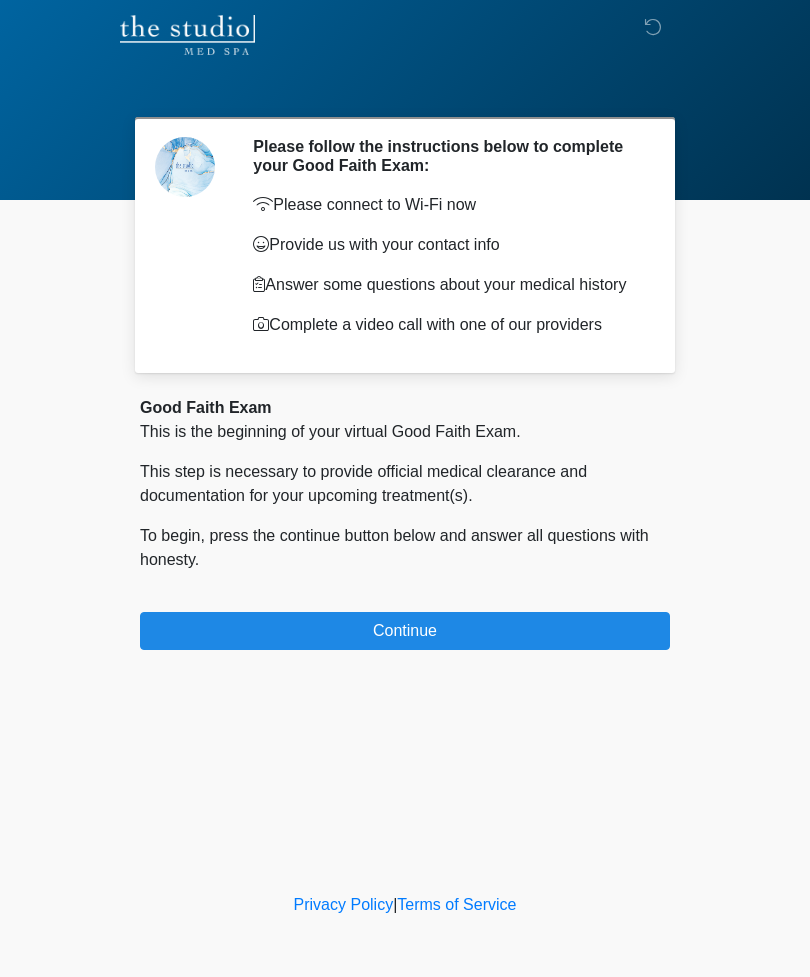 click on "Continue" at bounding box center [405, 631] 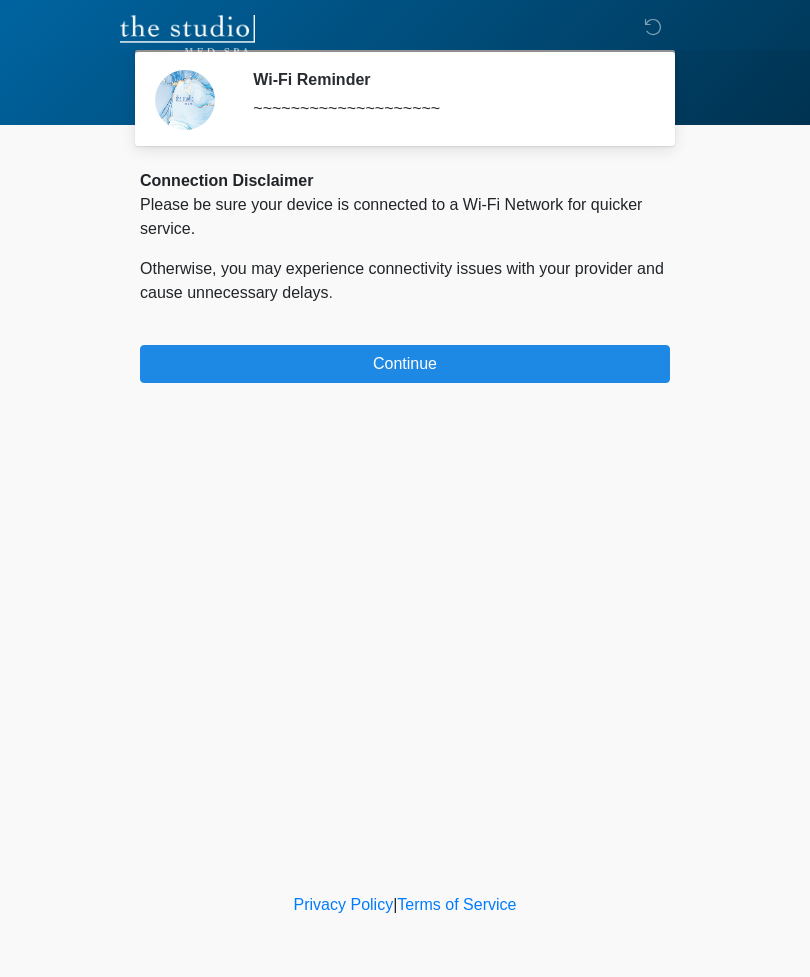click on "Continue" at bounding box center [405, 364] 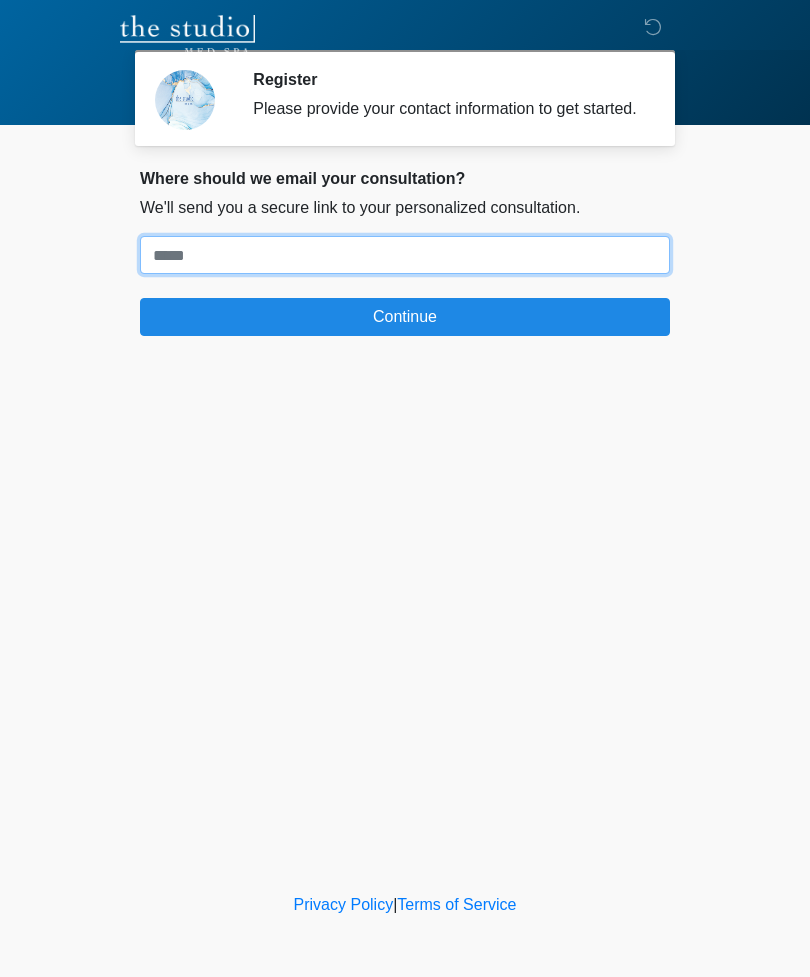 click on "Where should we email your treatment plan?" at bounding box center (405, 255) 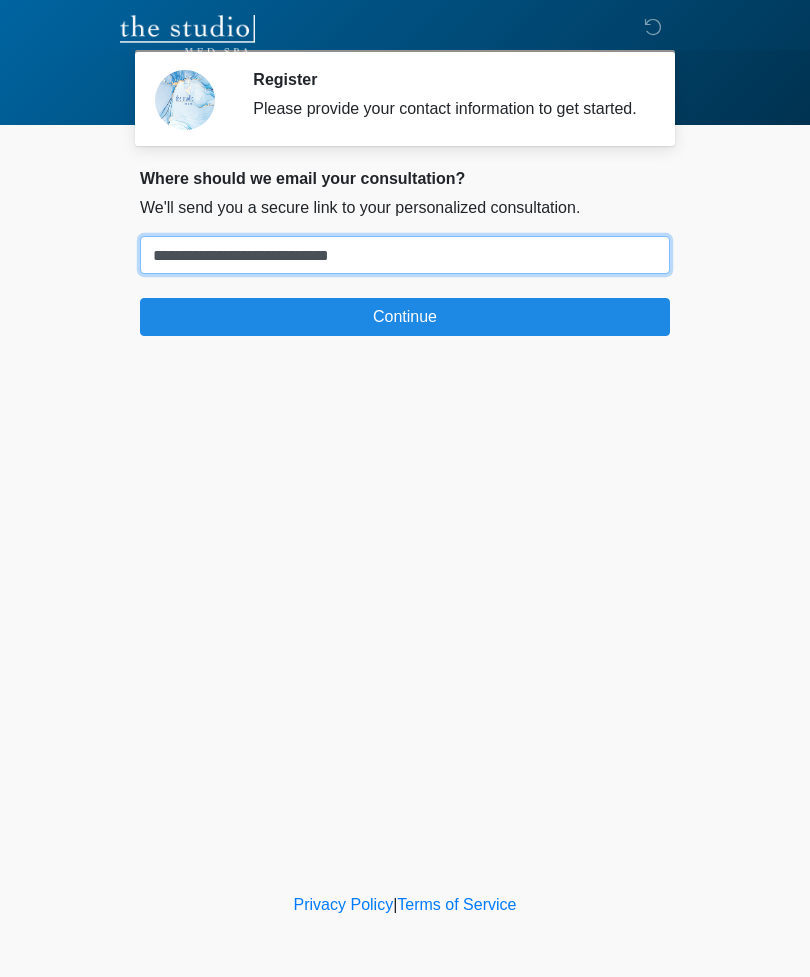 type on "**********" 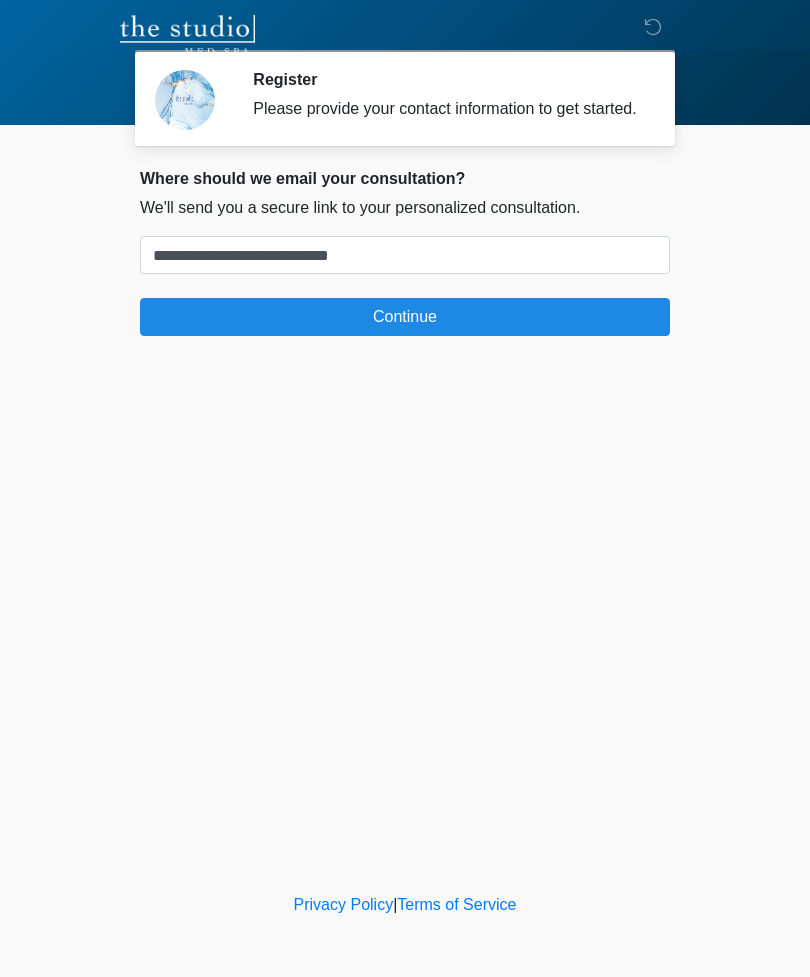 click on "Continue" at bounding box center (405, 317) 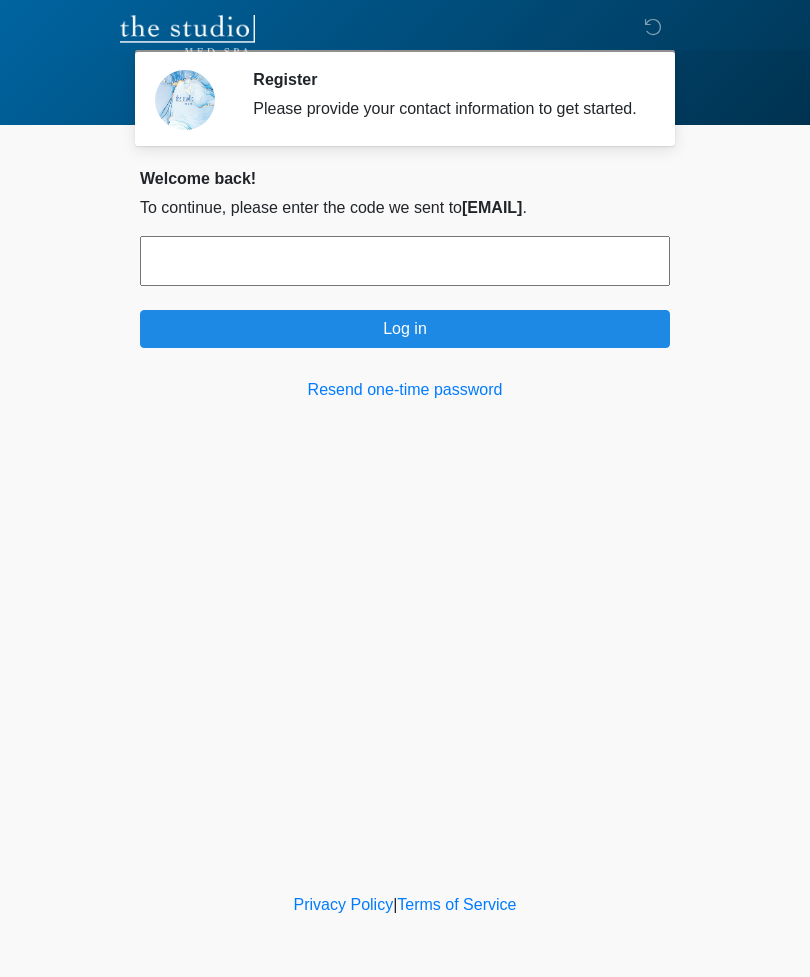 click at bounding box center [405, 261] 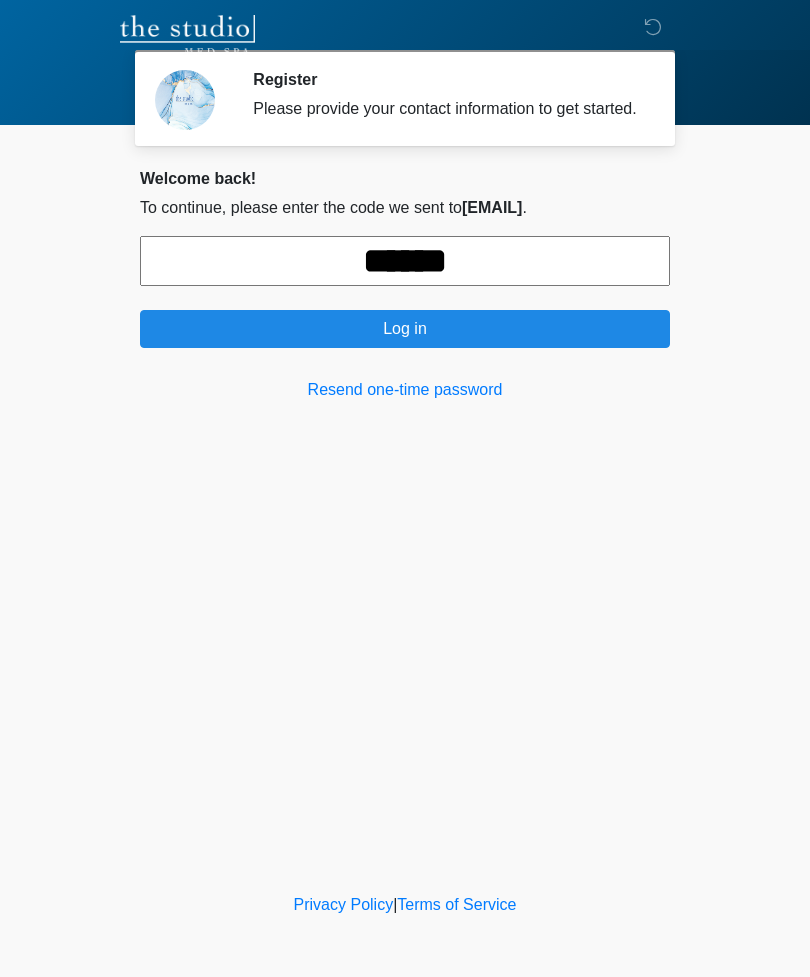 type on "******" 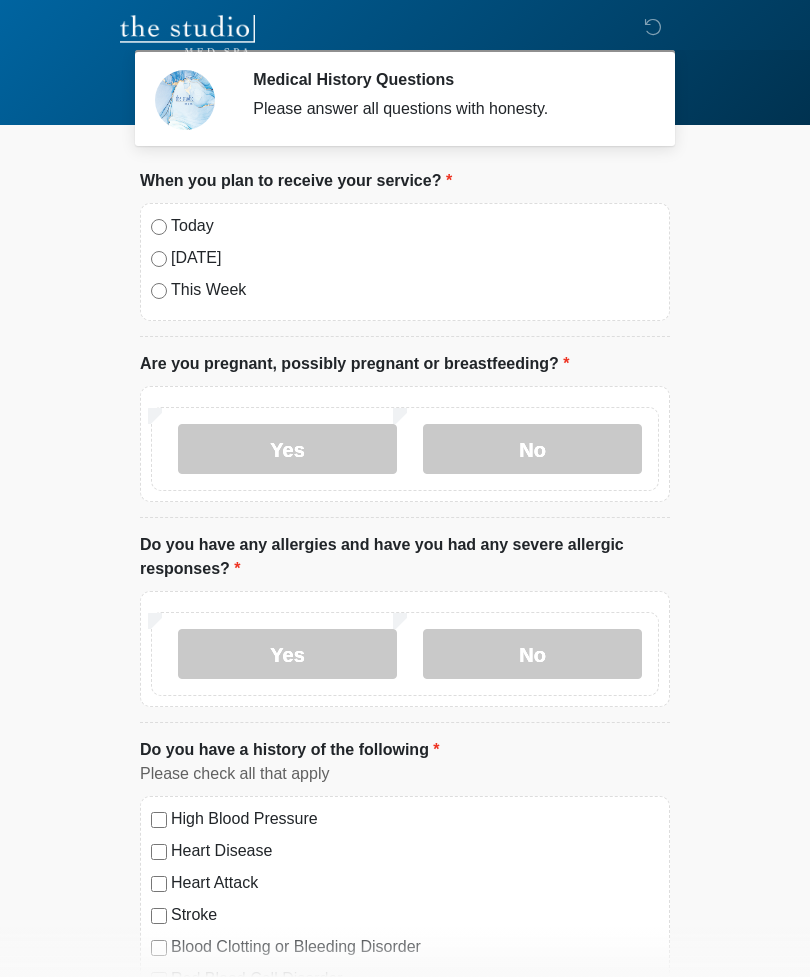 click on "Today" at bounding box center [415, 226] 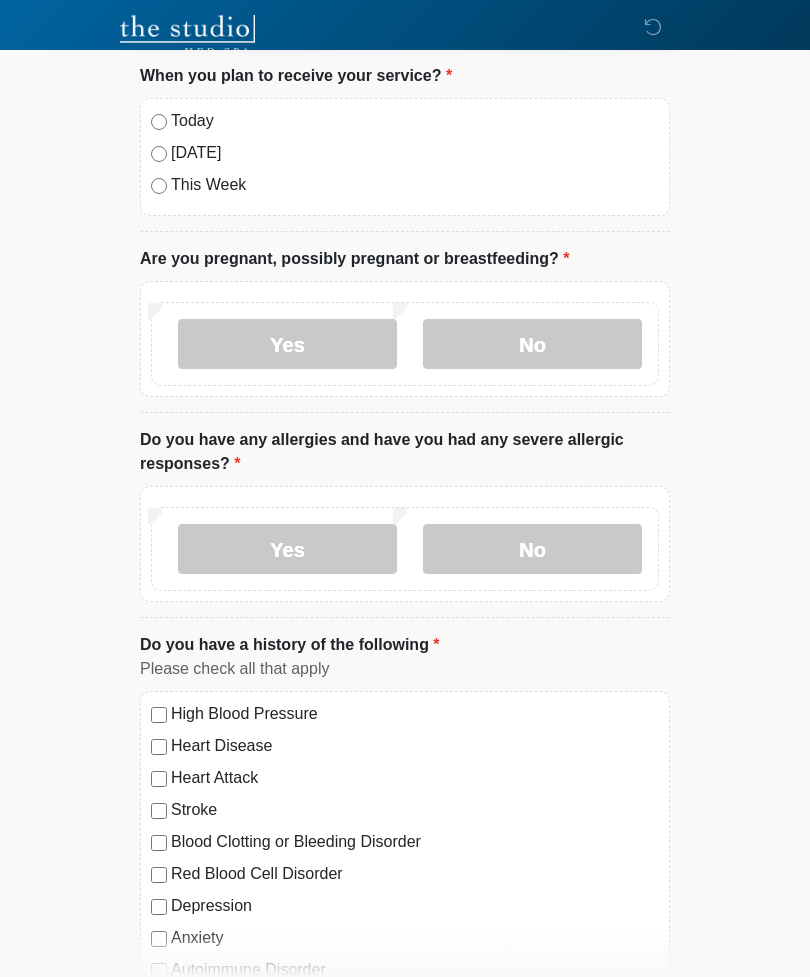 scroll, scrollTop: 113, scrollLeft: 0, axis: vertical 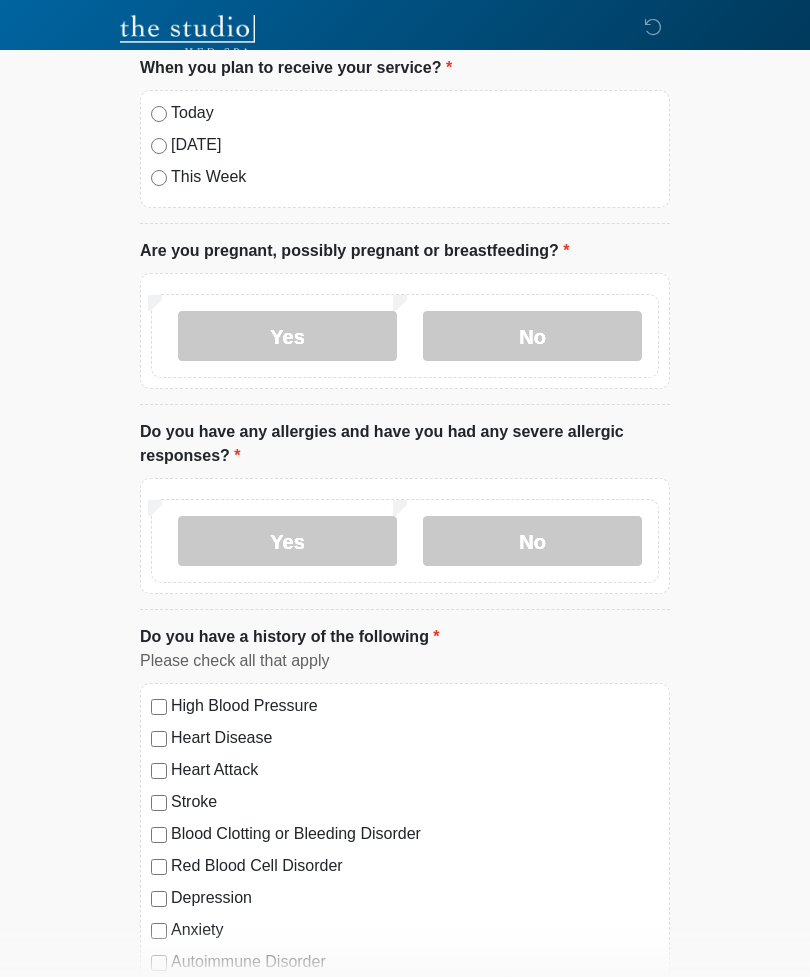 click on "No" at bounding box center (532, 541) 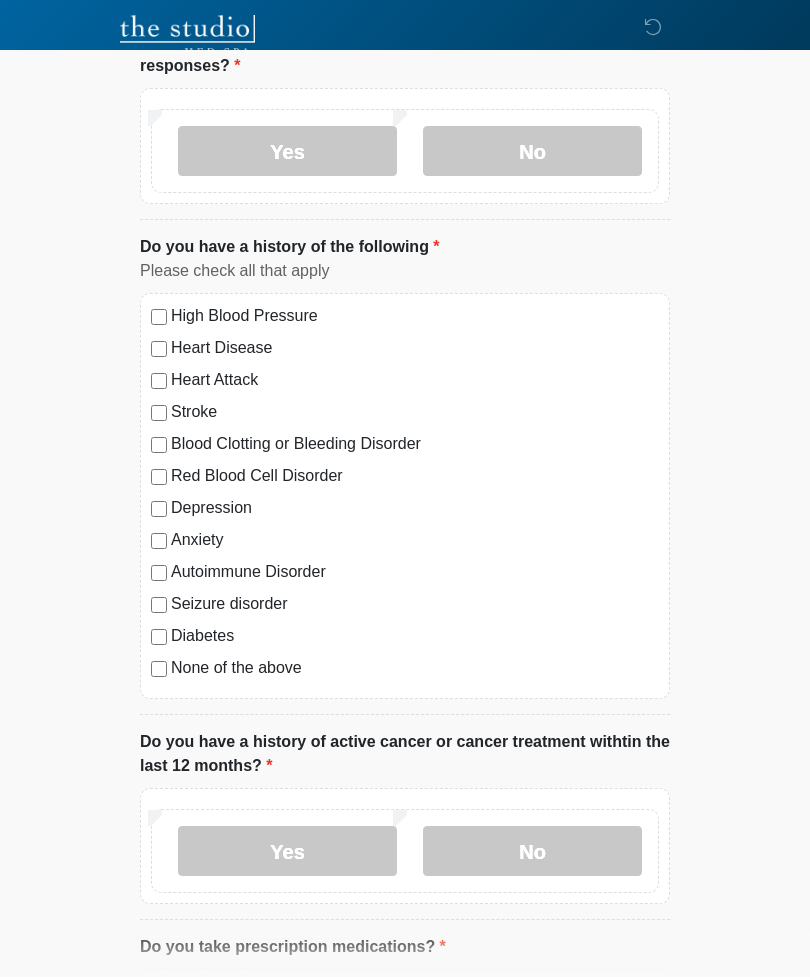 scroll, scrollTop: 509, scrollLeft: 0, axis: vertical 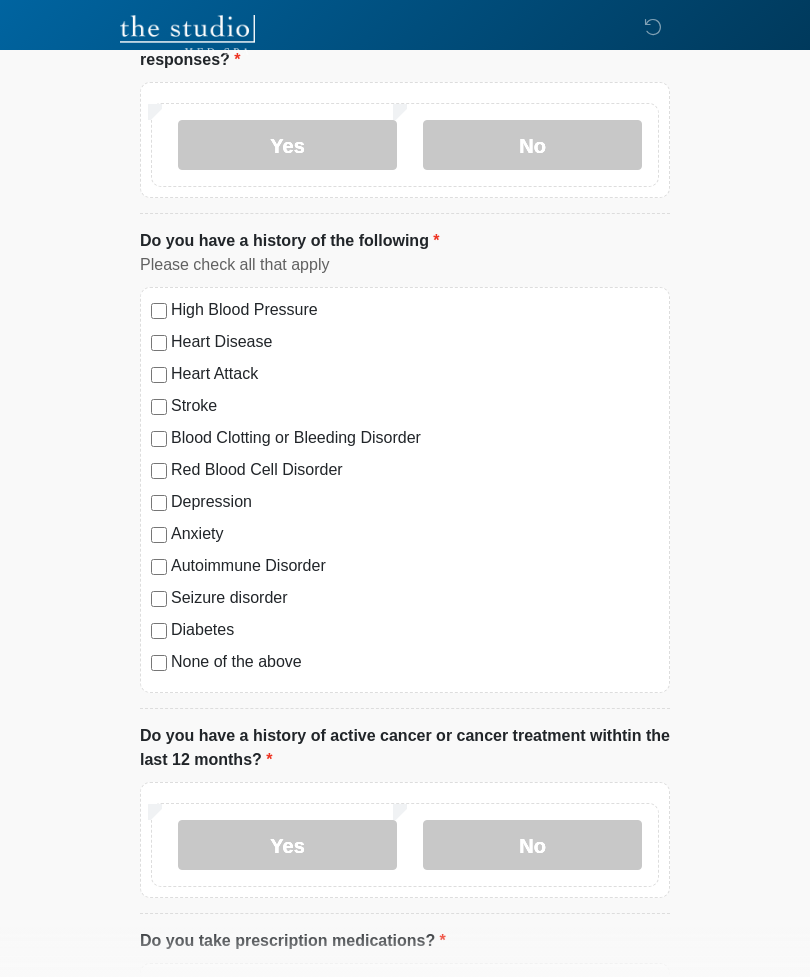 click on "None of the above" at bounding box center (415, 662) 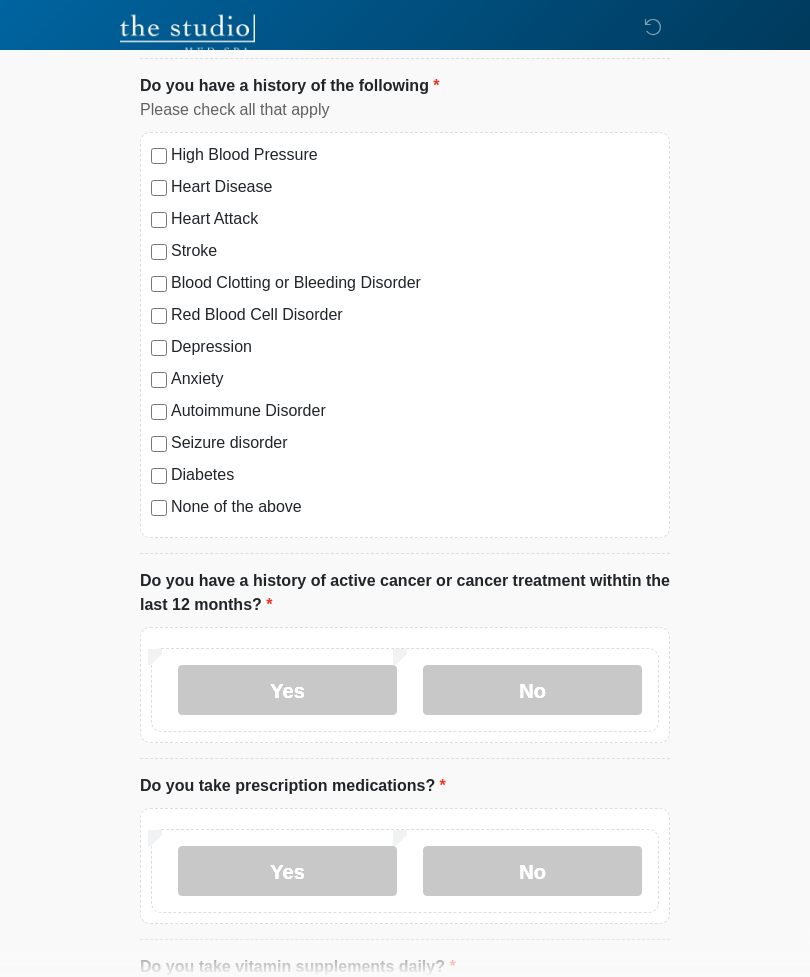 scroll, scrollTop: 664, scrollLeft: 0, axis: vertical 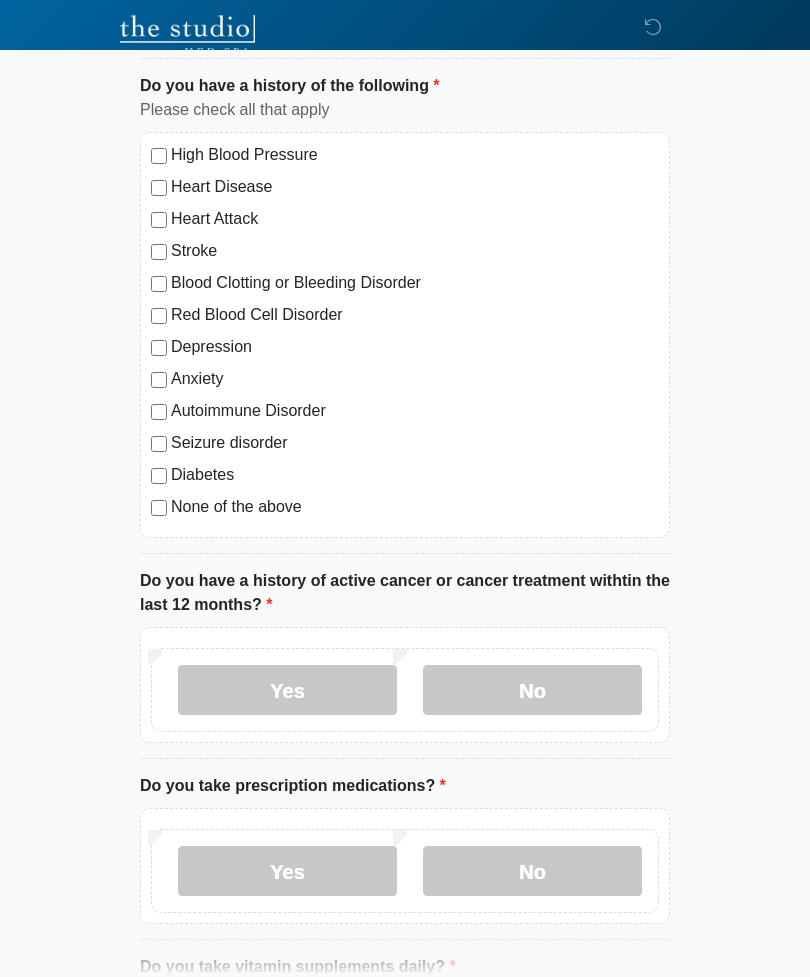 click on "No" at bounding box center (532, 690) 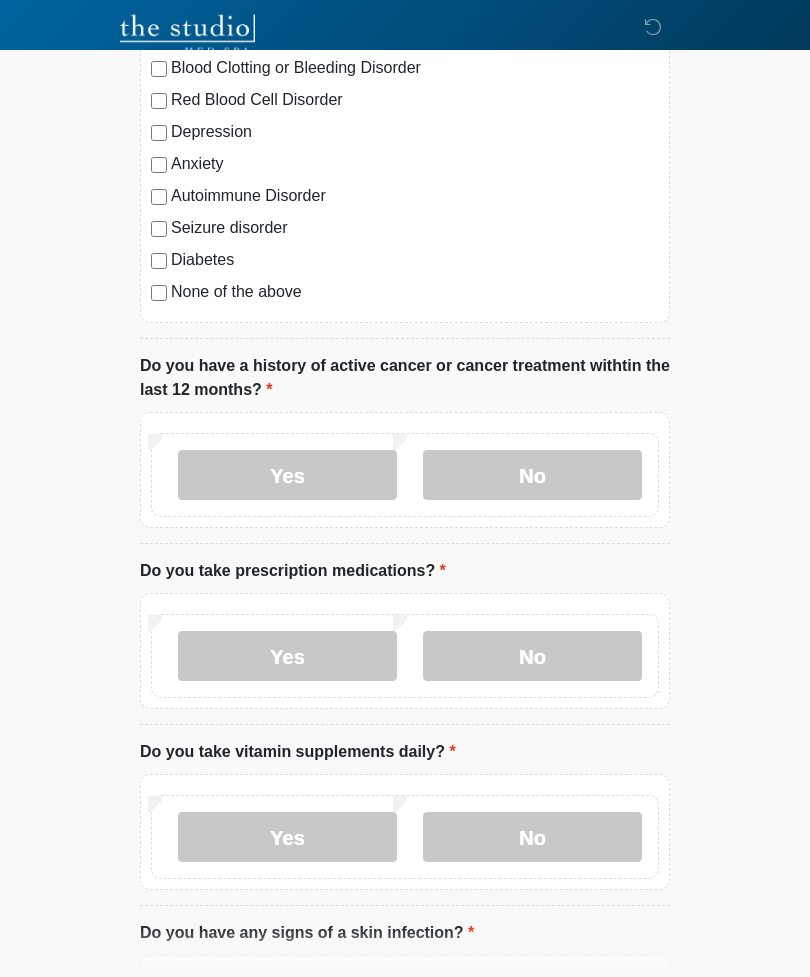 scroll, scrollTop: 878, scrollLeft: 0, axis: vertical 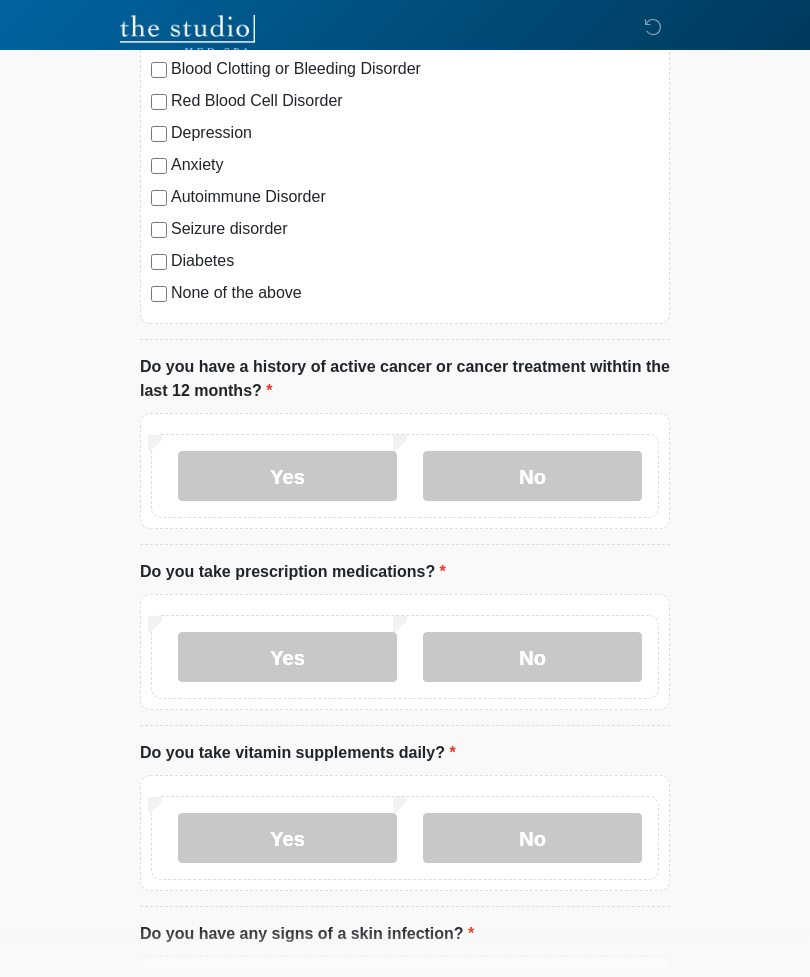 click on "No" at bounding box center [532, 657] 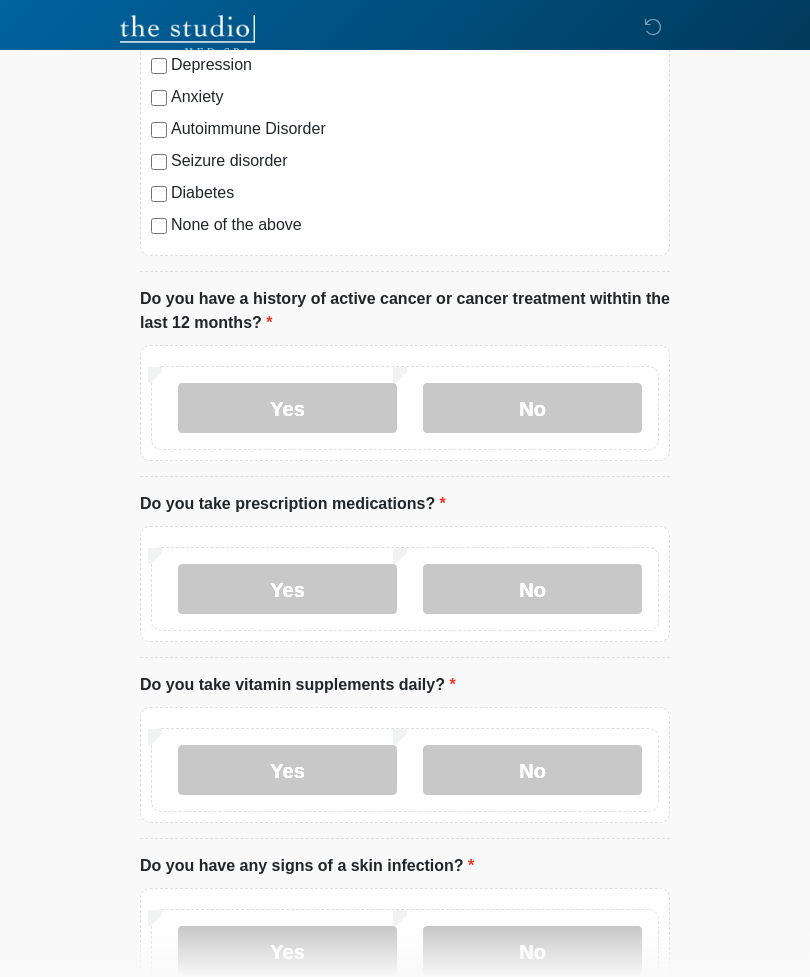scroll, scrollTop: 1137, scrollLeft: 0, axis: vertical 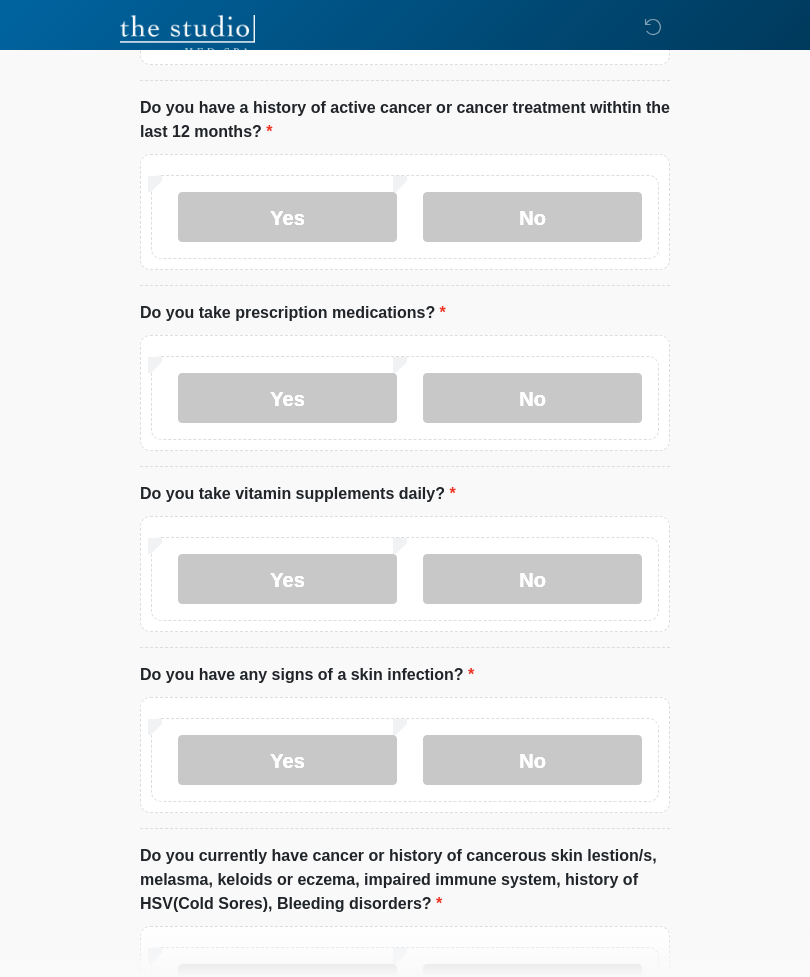 click on "Yes" at bounding box center (287, 579) 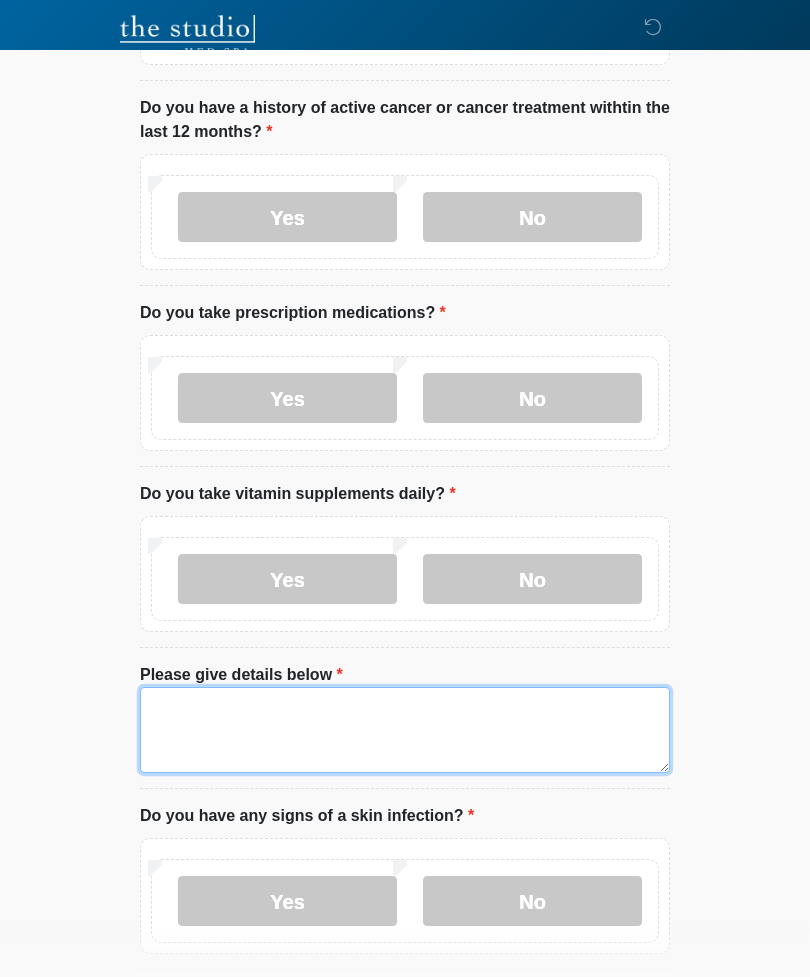 click on "Please give details below" at bounding box center (405, 730) 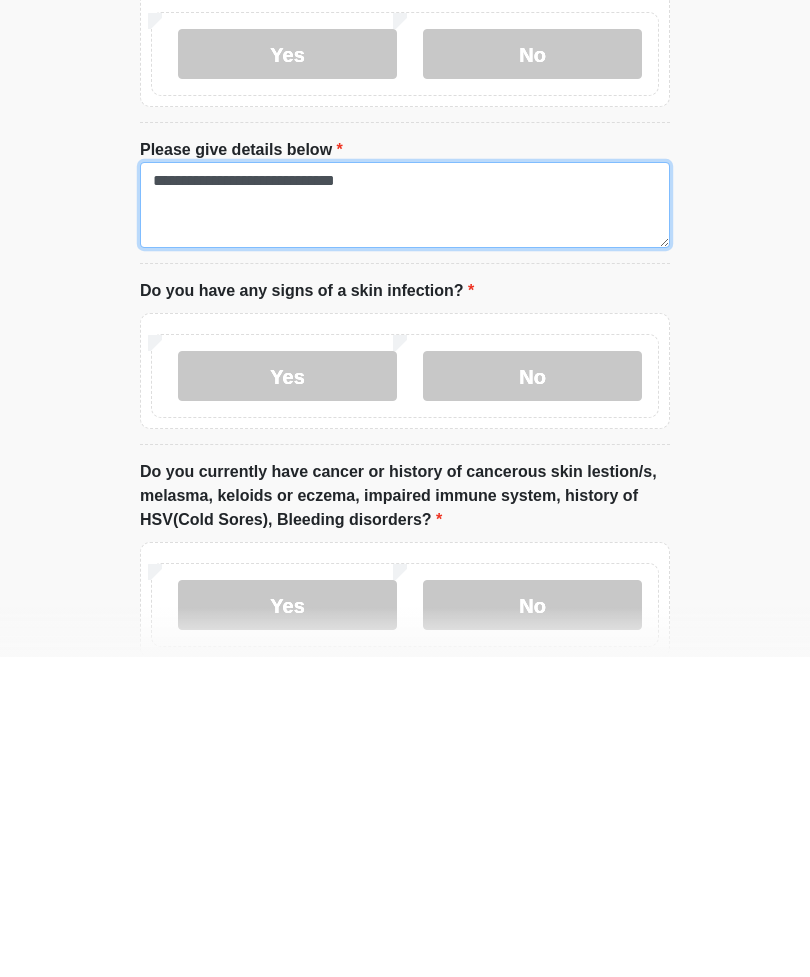 type on "**********" 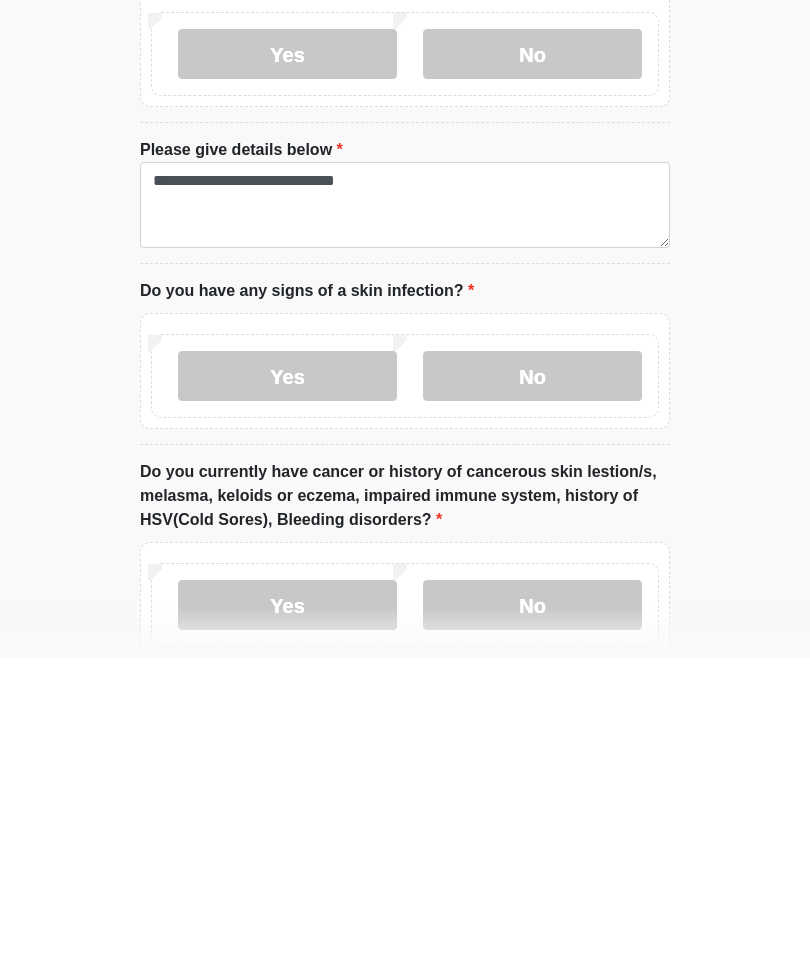 click on "No" at bounding box center (532, 696) 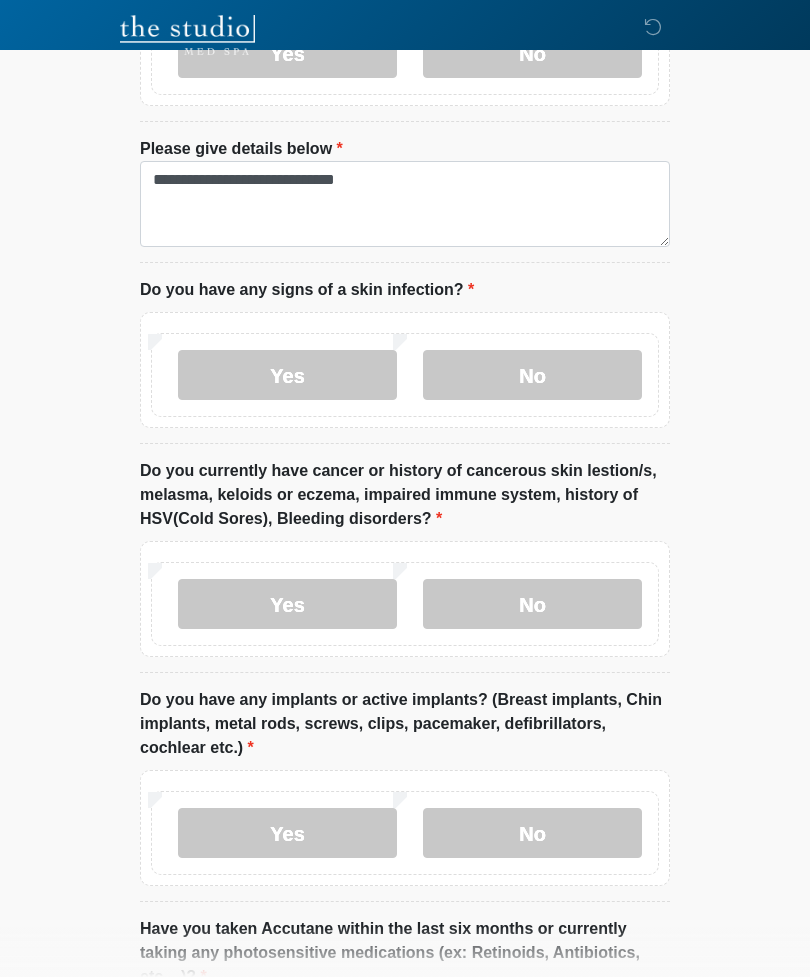 click on "No" at bounding box center (532, 604) 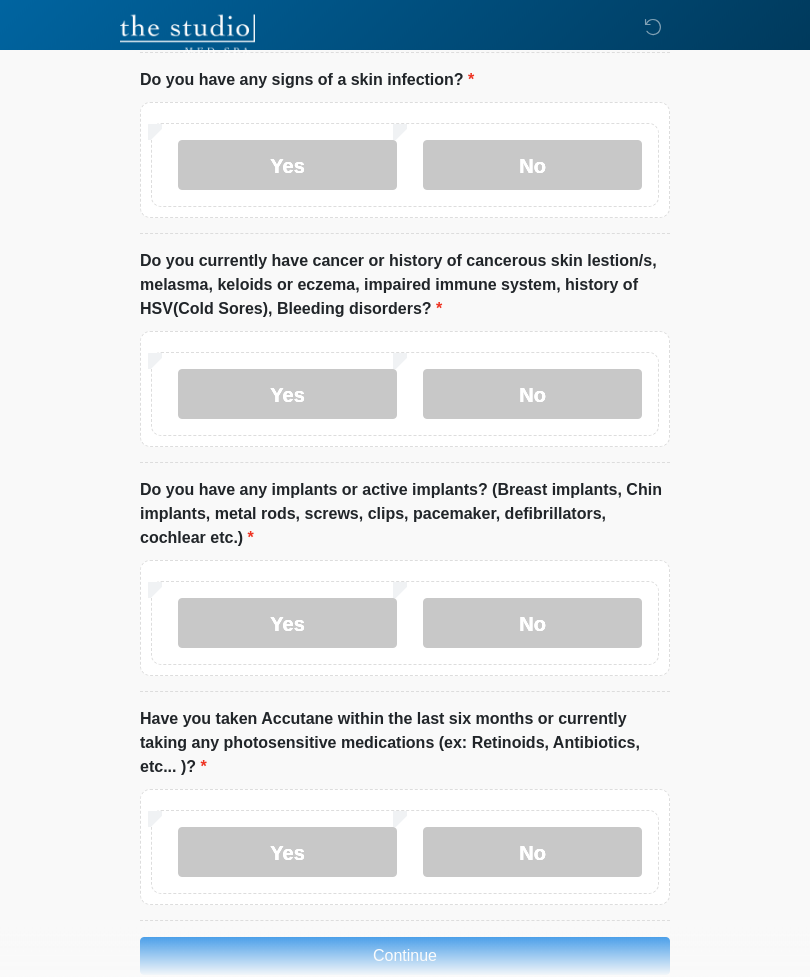 scroll, scrollTop: 1909, scrollLeft: 0, axis: vertical 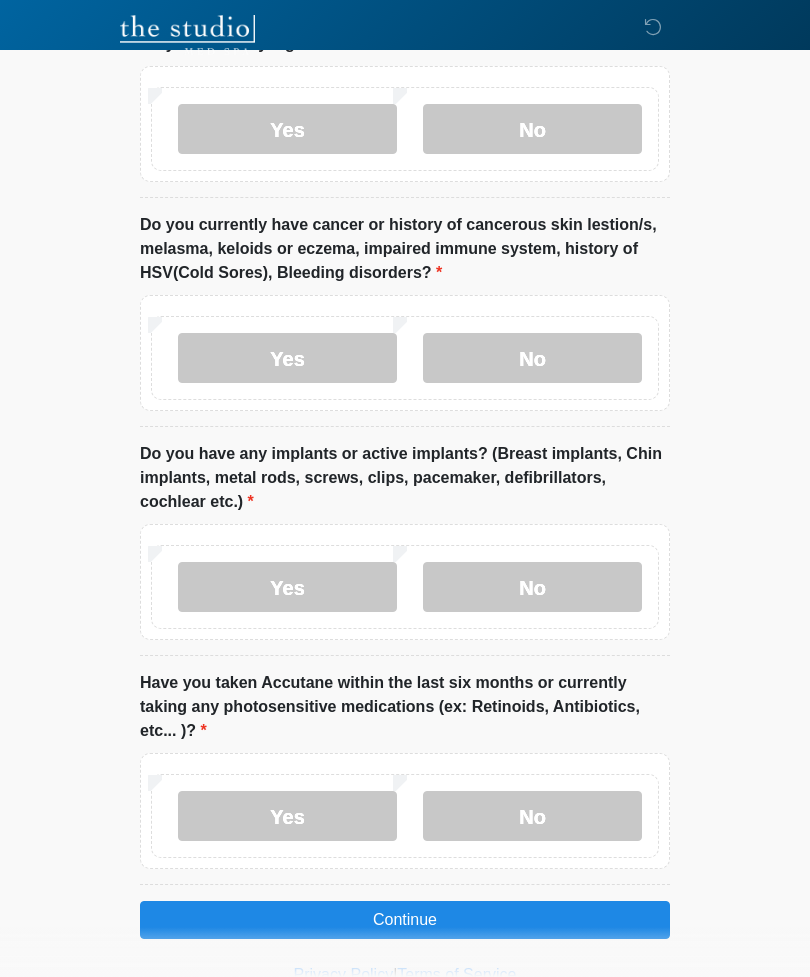 click on "No" at bounding box center [532, 587] 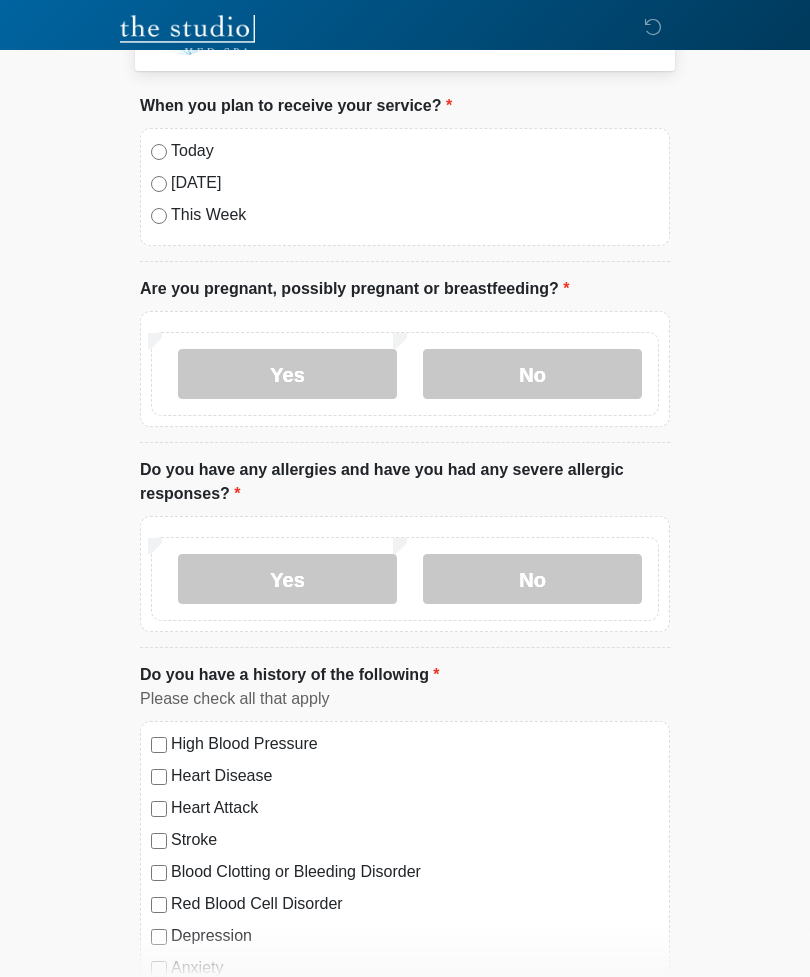 scroll, scrollTop: 0, scrollLeft: 0, axis: both 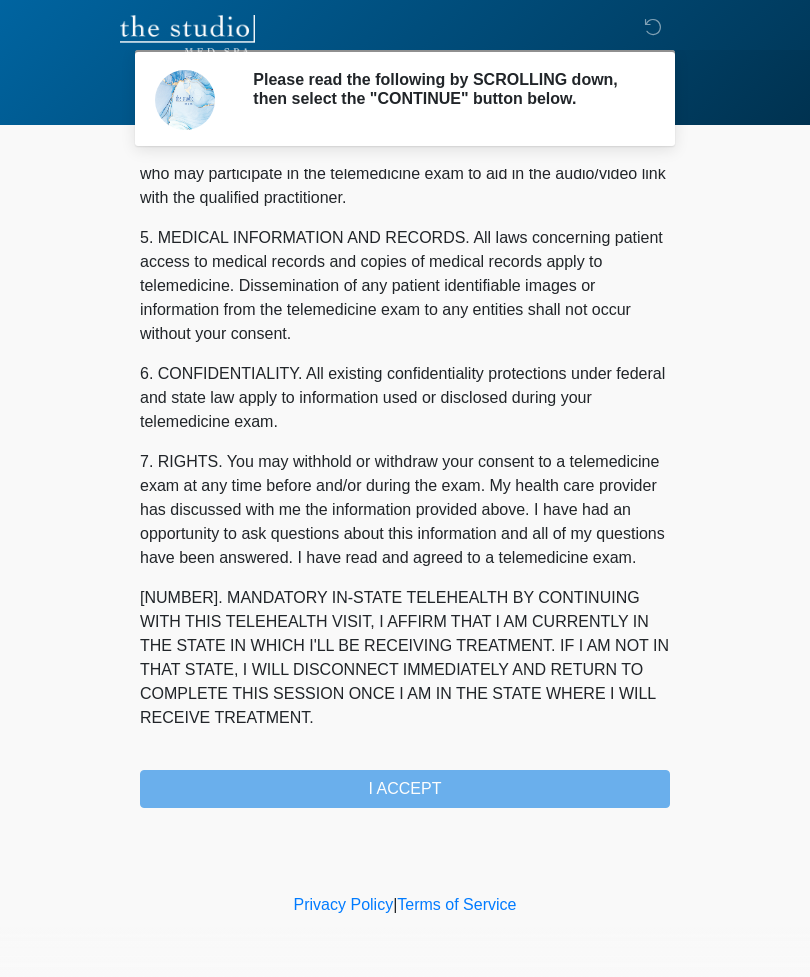 click on "I ACCEPT" at bounding box center [405, 789] 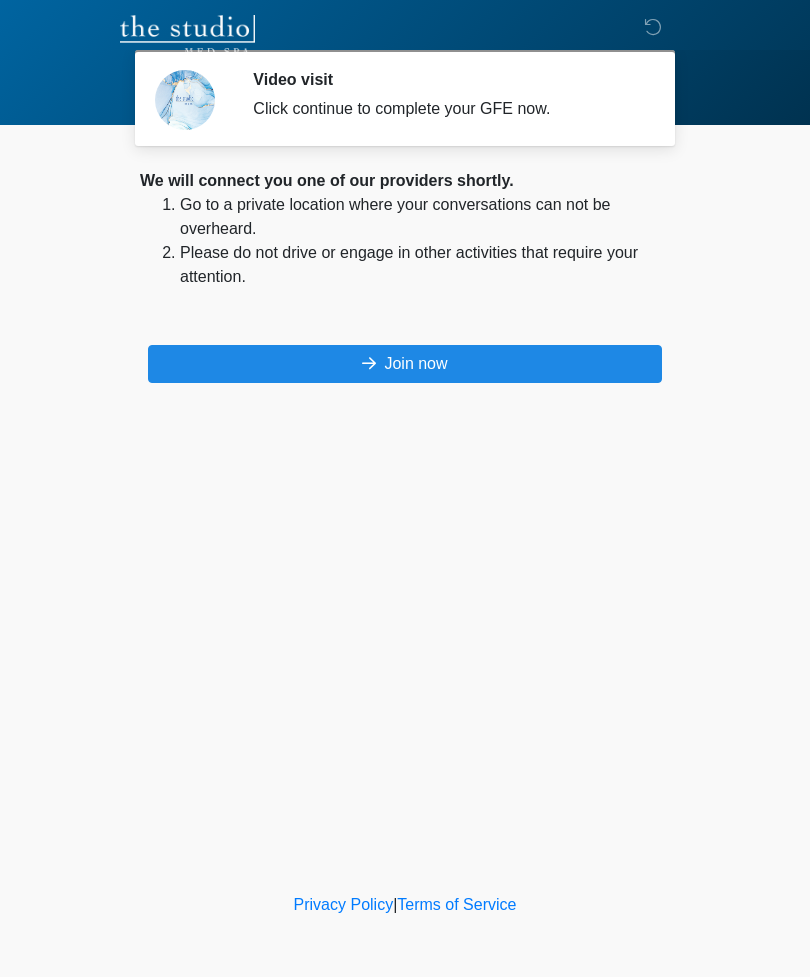 click on "Join now" at bounding box center (405, 364) 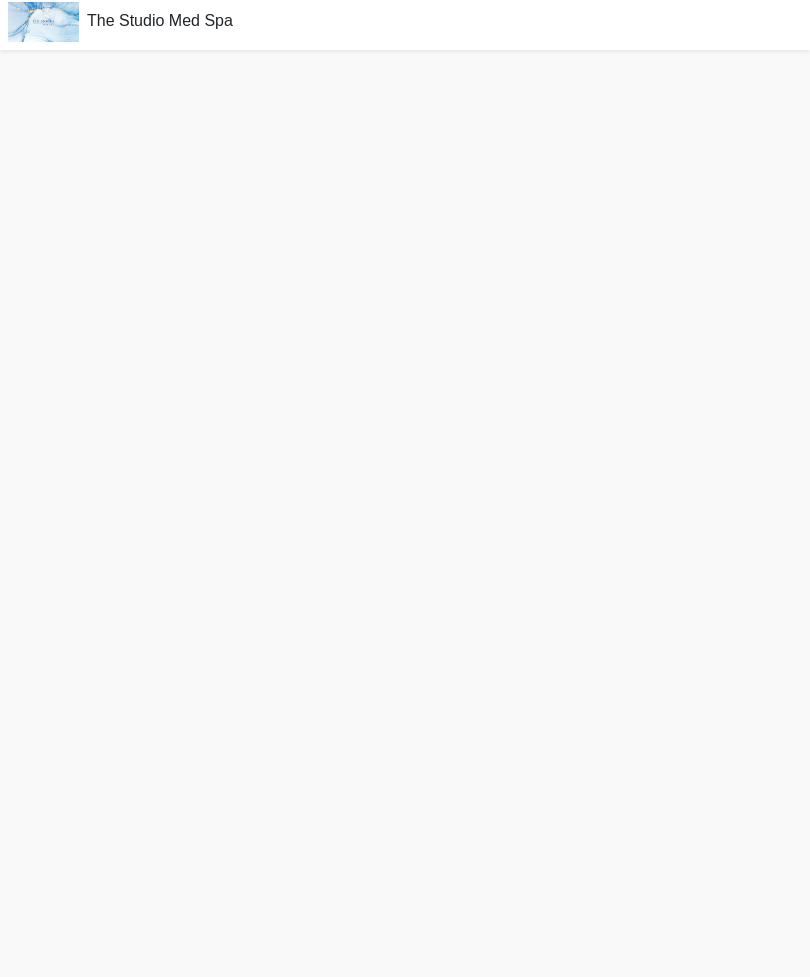 scroll, scrollTop: 0, scrollLeft: 0, axis: both 